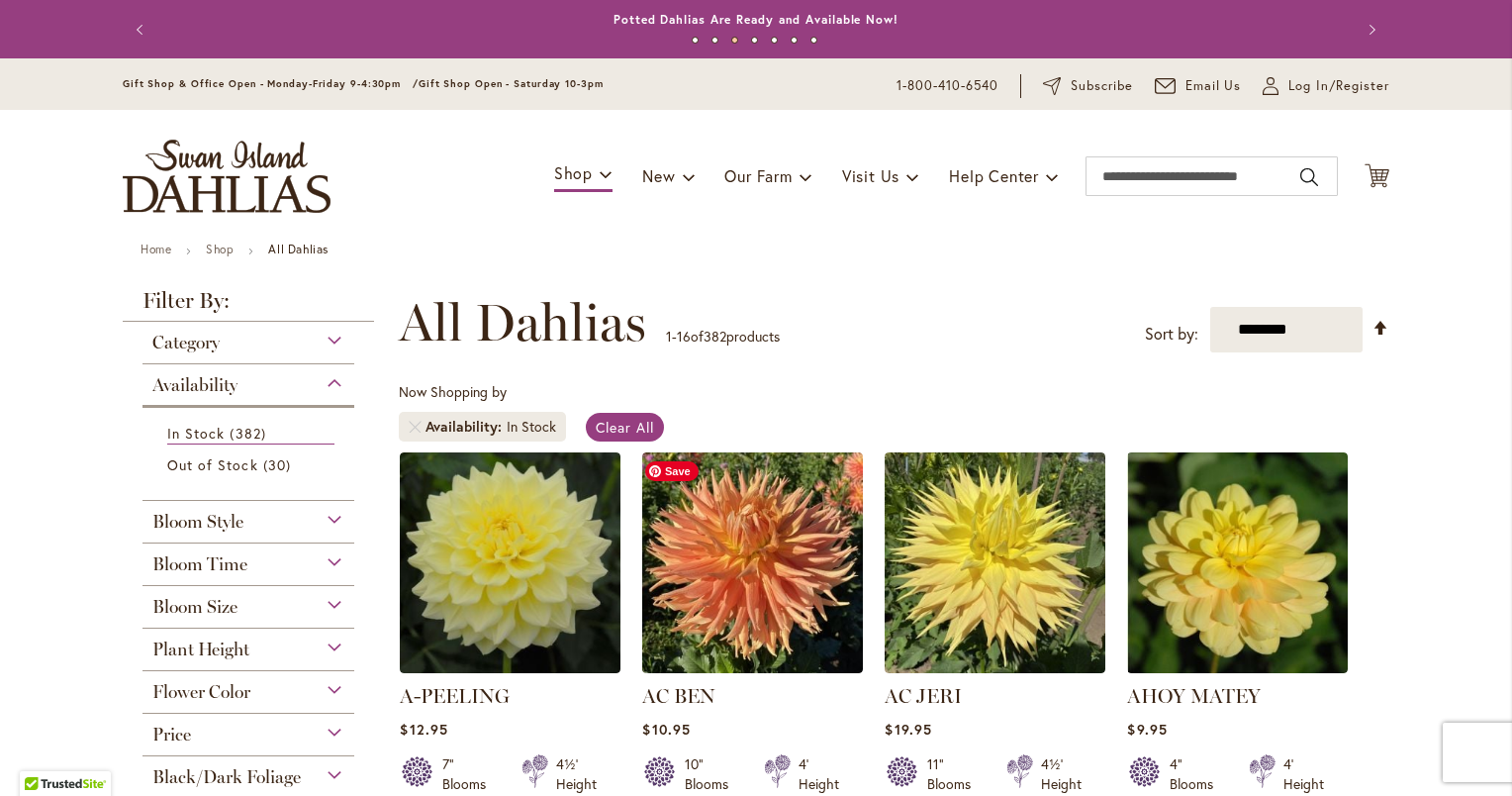 scroll, scrollTop: 0, scrollLeft: 0, axis: both 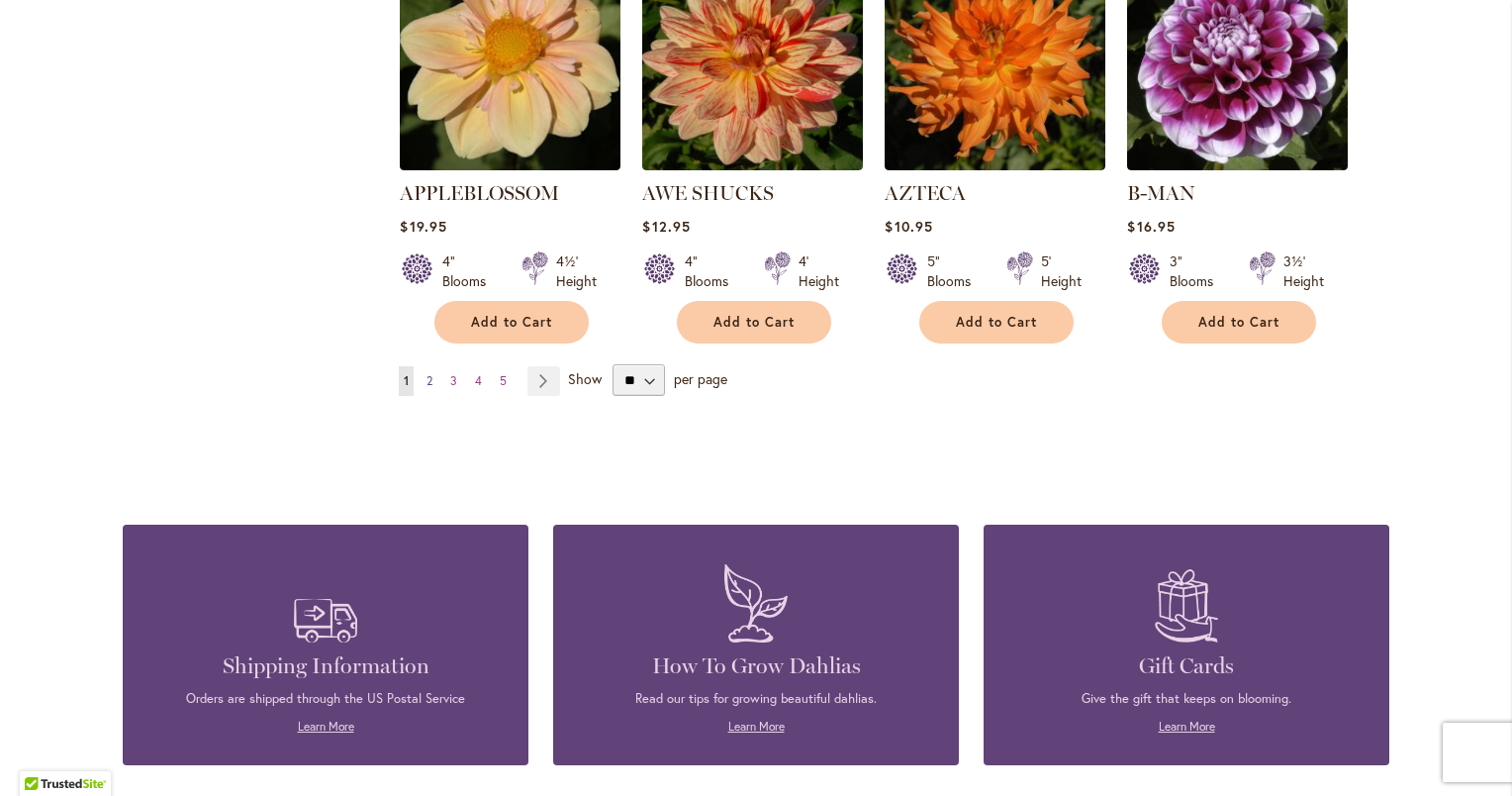 click on "2" at bounding box center [429, 380] 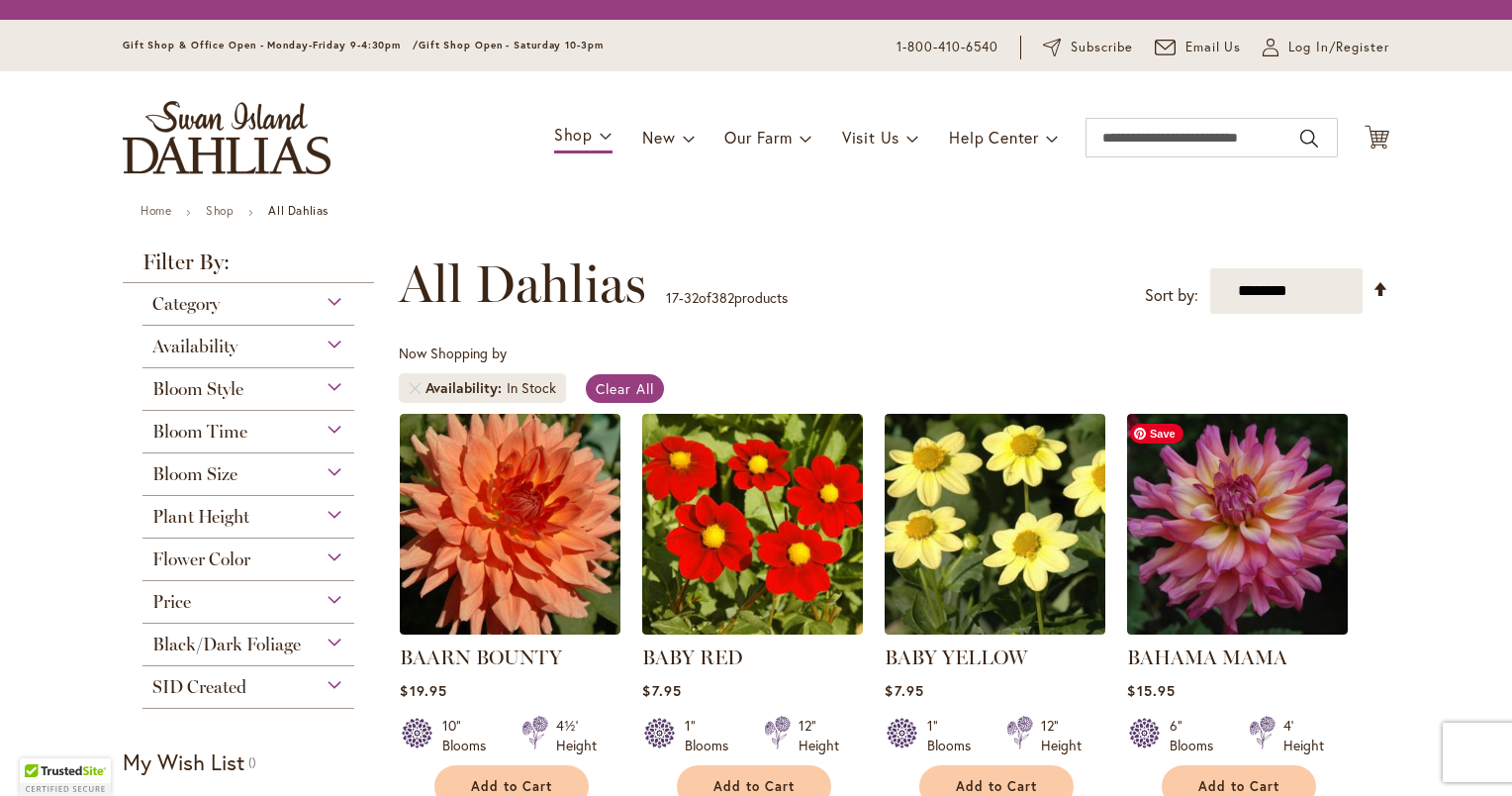 scroll, scrollTop: 0, scrollLeft: 0, axis: both 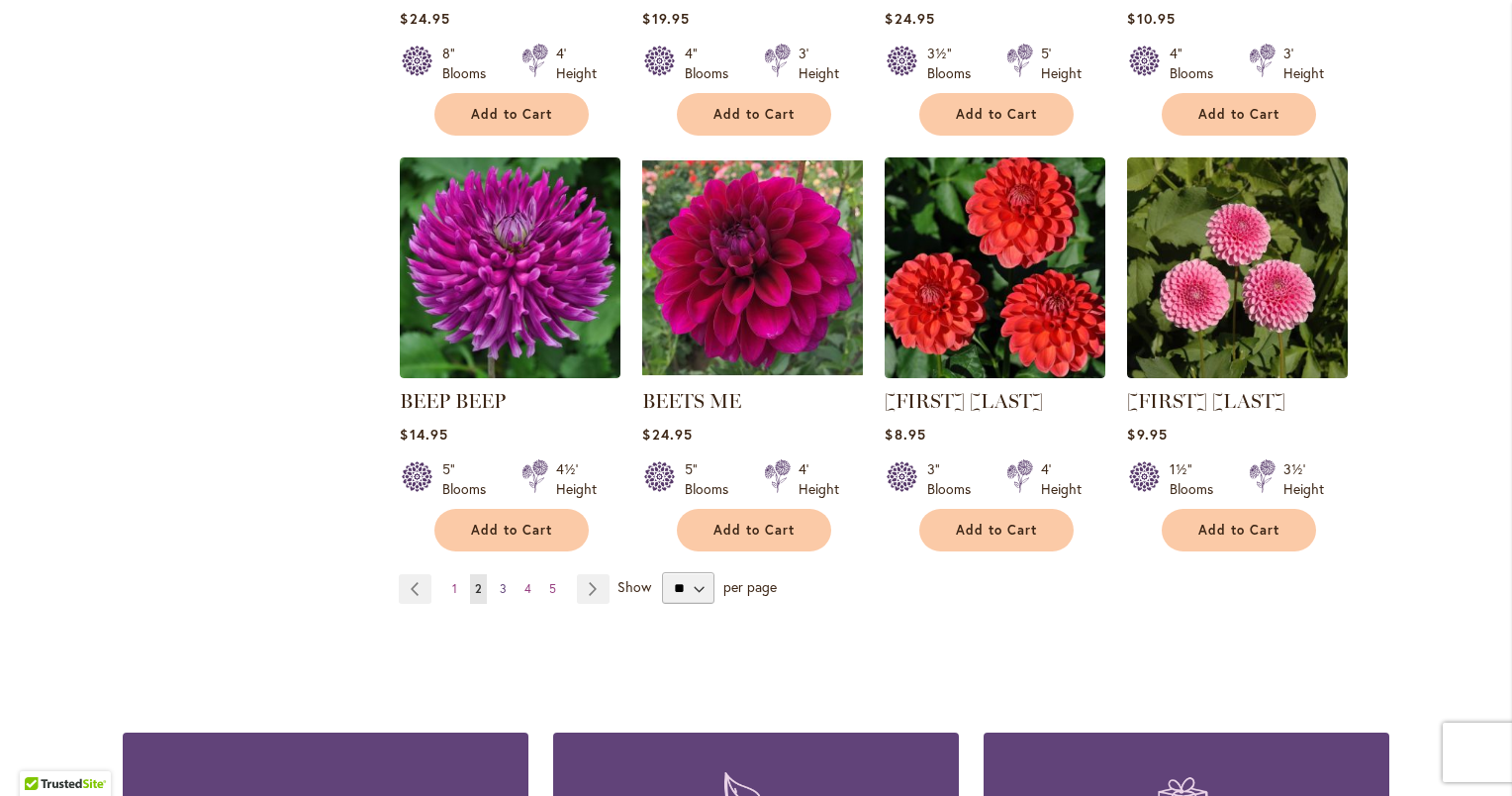 click on "3" at bounding box center (503, 588) 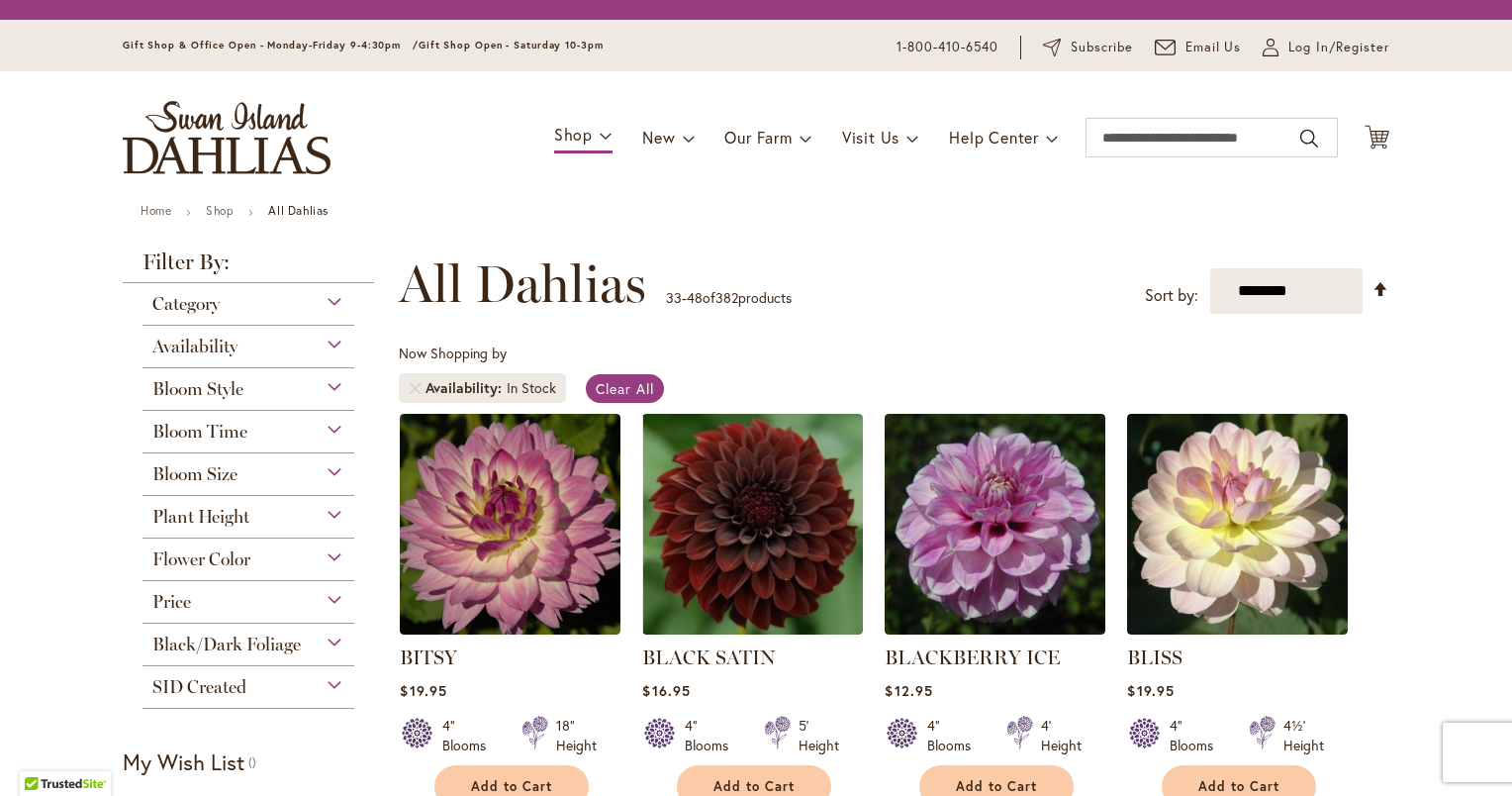 scroll, scrollTop: 0, scrollLeft: 0, axis: both 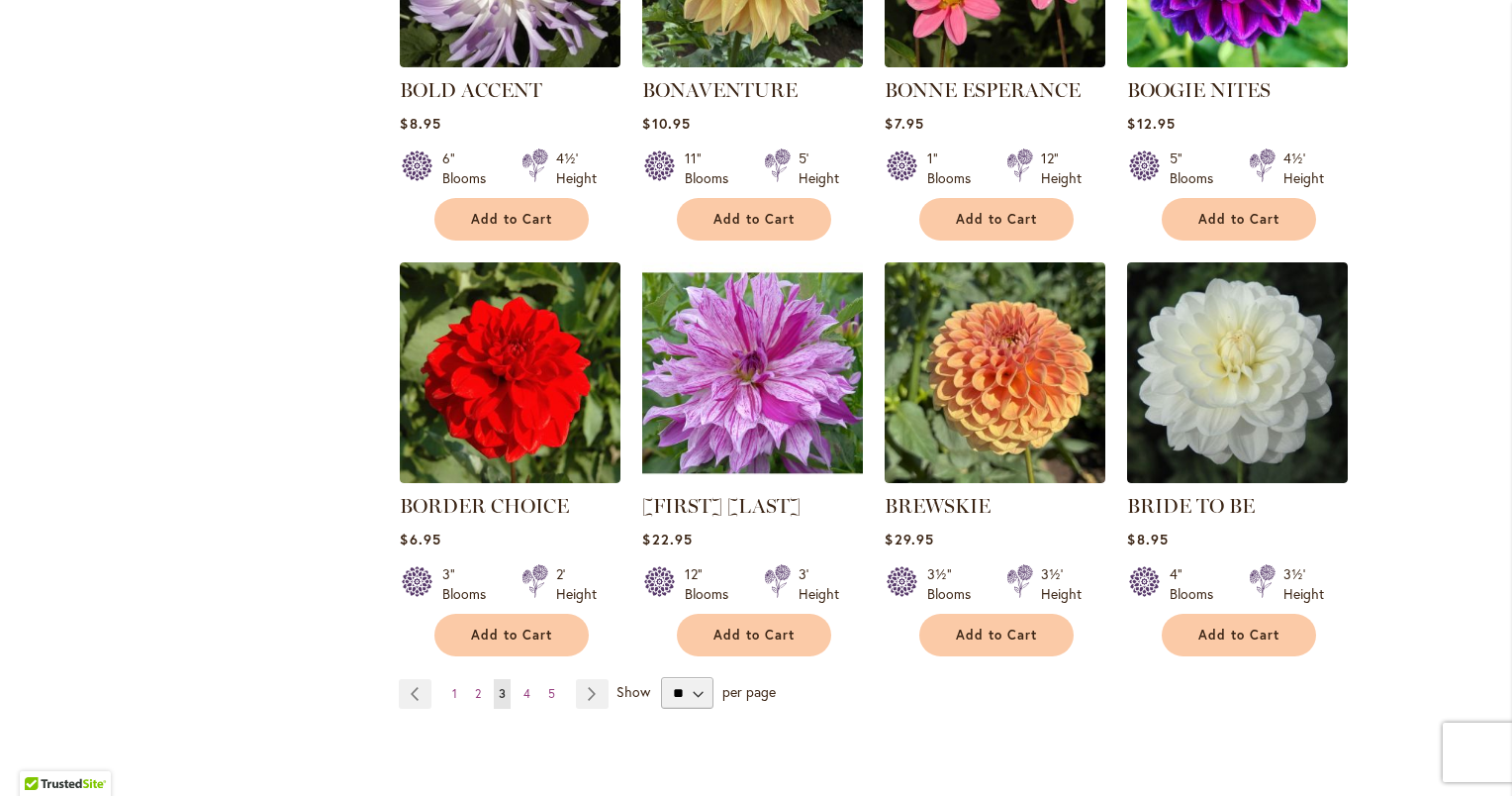 drag, startPoint x: 520, startPoint y: 692, endPoint x: 527, endPoint y: 709, distance: 18.384776 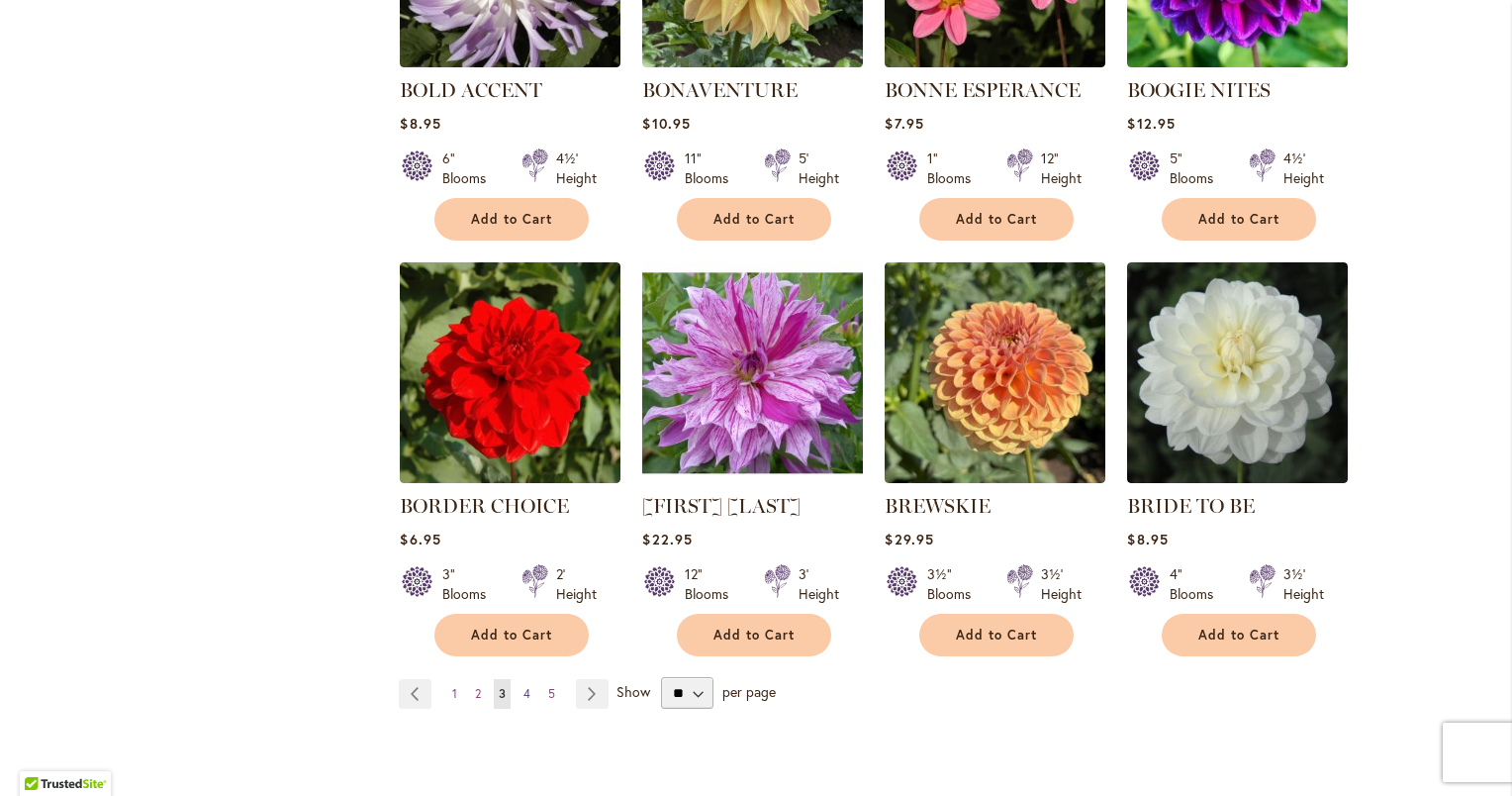 click on "4" at bounding box center (526, 693) 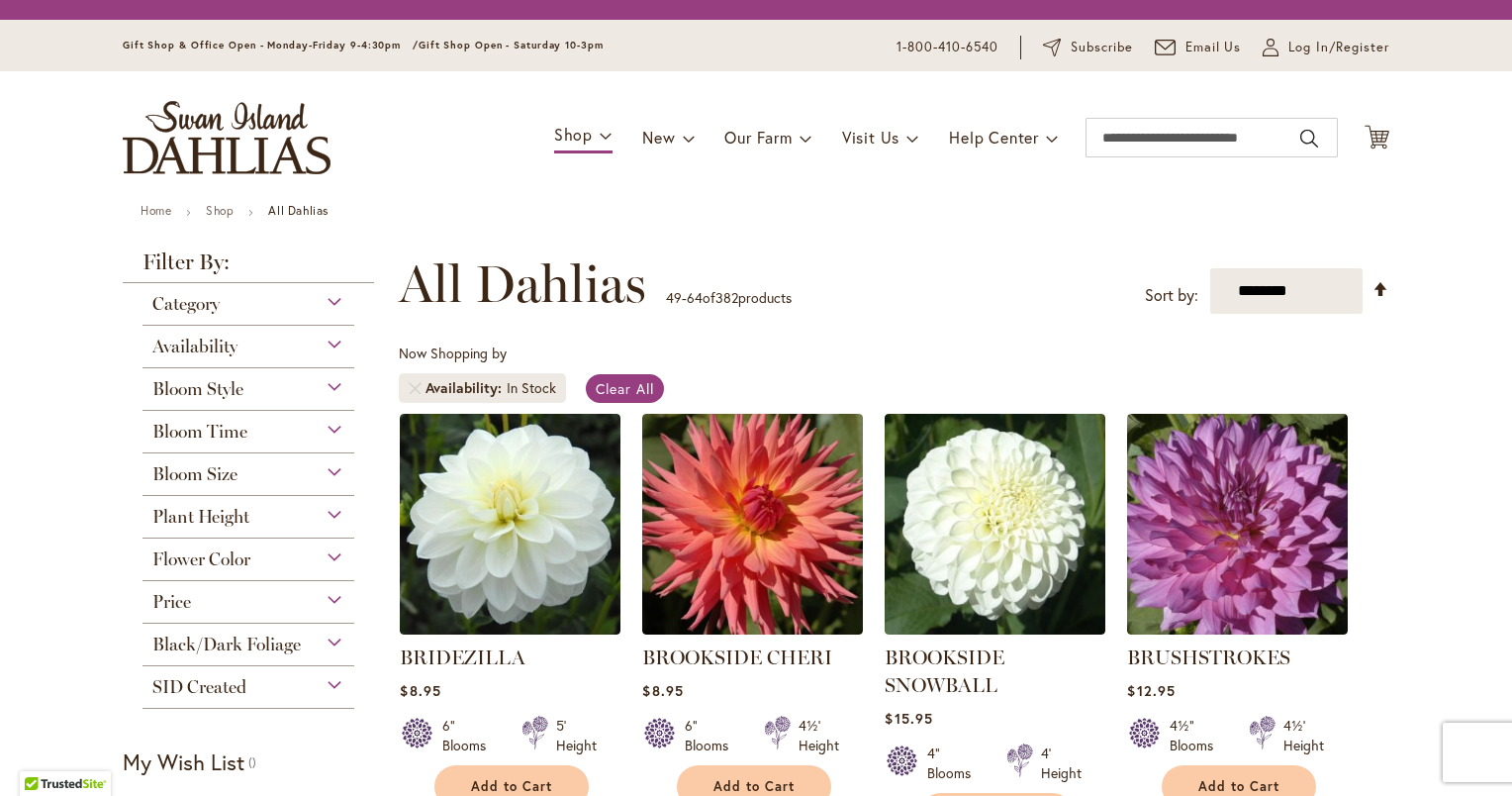 scroll, scrollTop: 0, scrollLeft: 0, axis: both 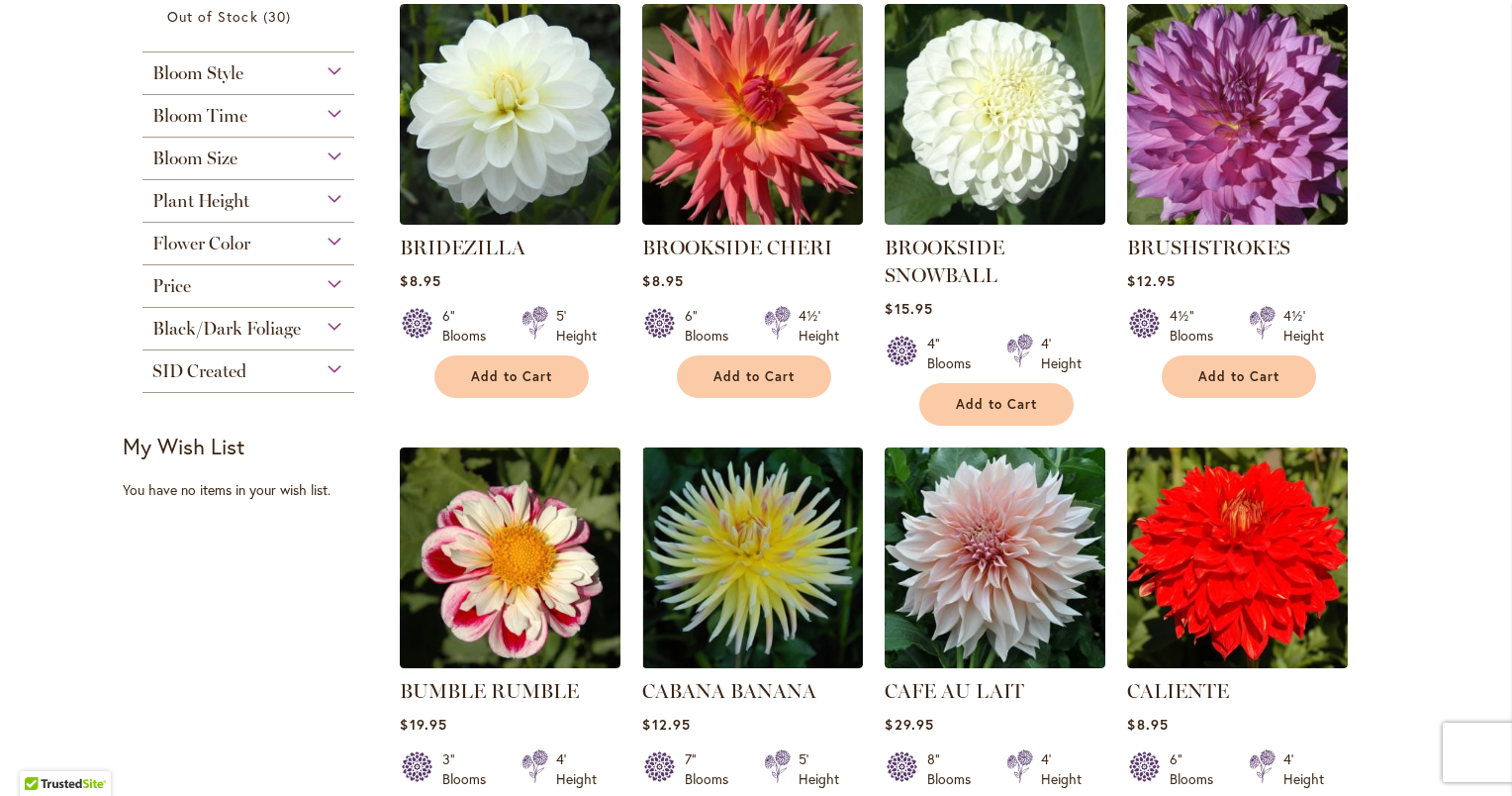 click on "Skip to Content
Gift Shop & Office Open - Monday-Friday 9-4:30pm   /    Gift Shop Open - Saturday 10-3pm
1-800-410-6540
Subscribe
Email Us
My Account
Log In/Register
Toggle Nav
Shop
Dahlia Tubers
Collections
Fresh Cut Dahlias" at bounding box center (756, 1169) 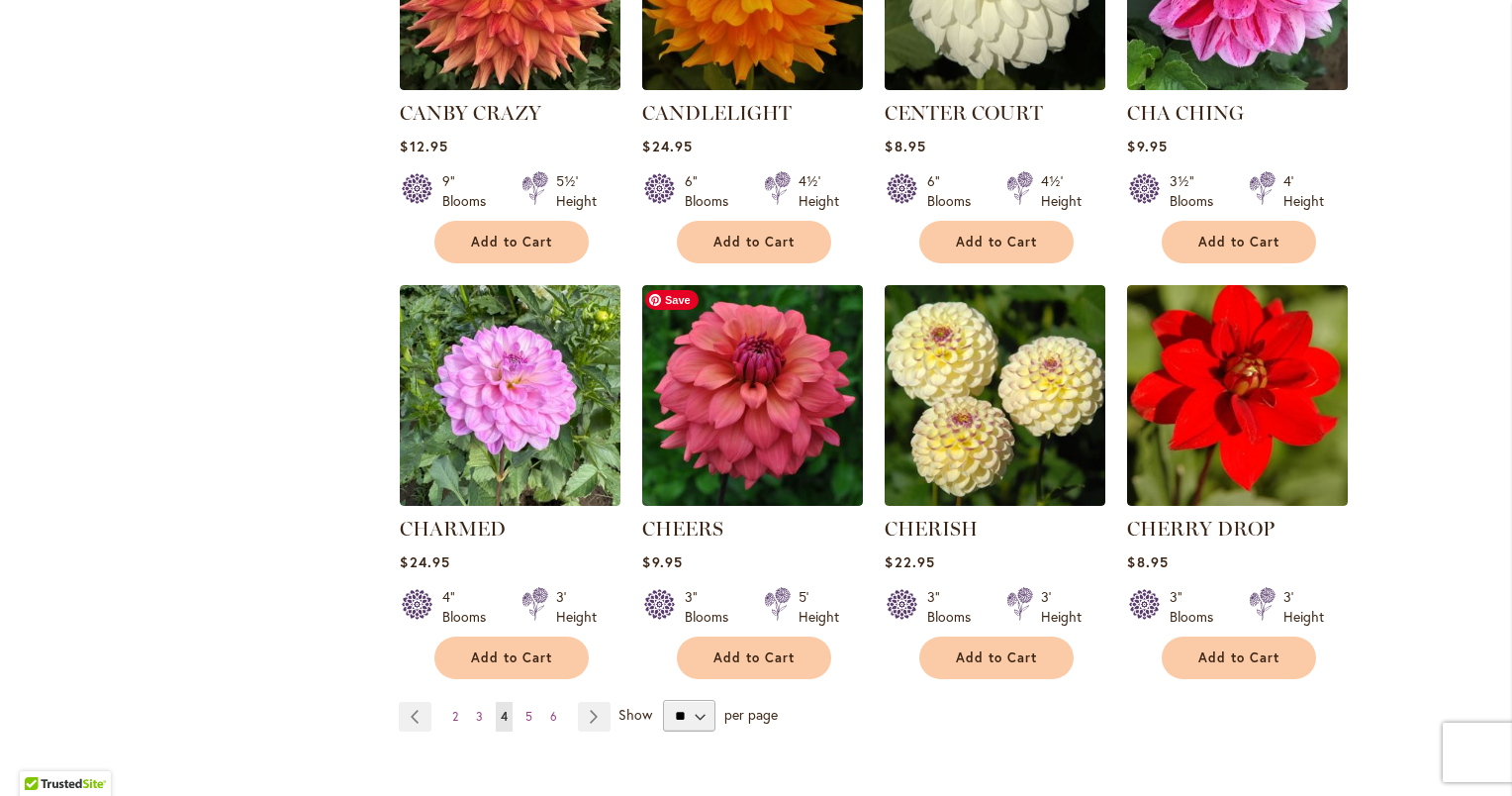 scroll, scrollTop: 1590, scrollLeft: 0, axis: vertical 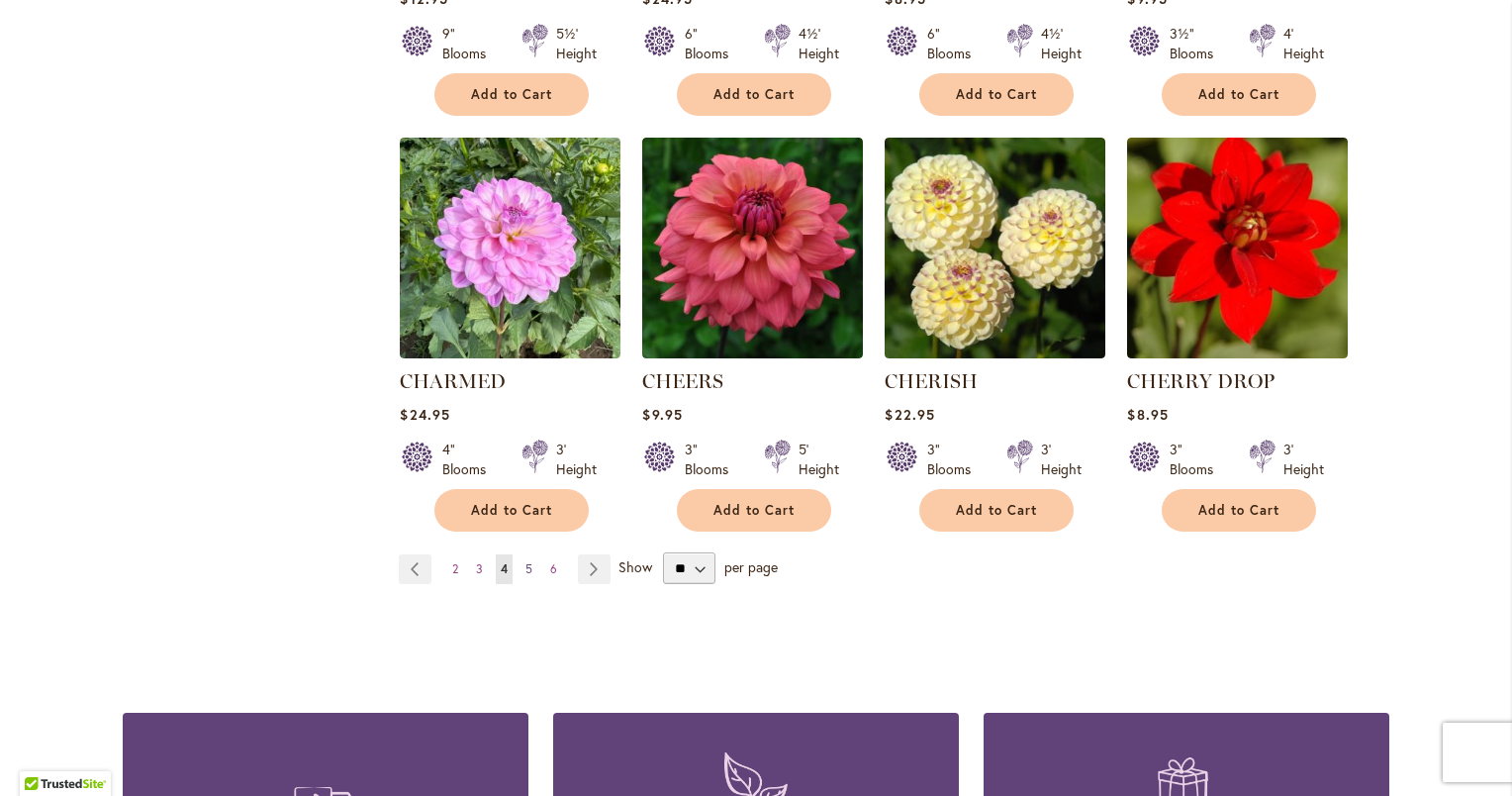 click on "5" at bounding box center [528, 568] 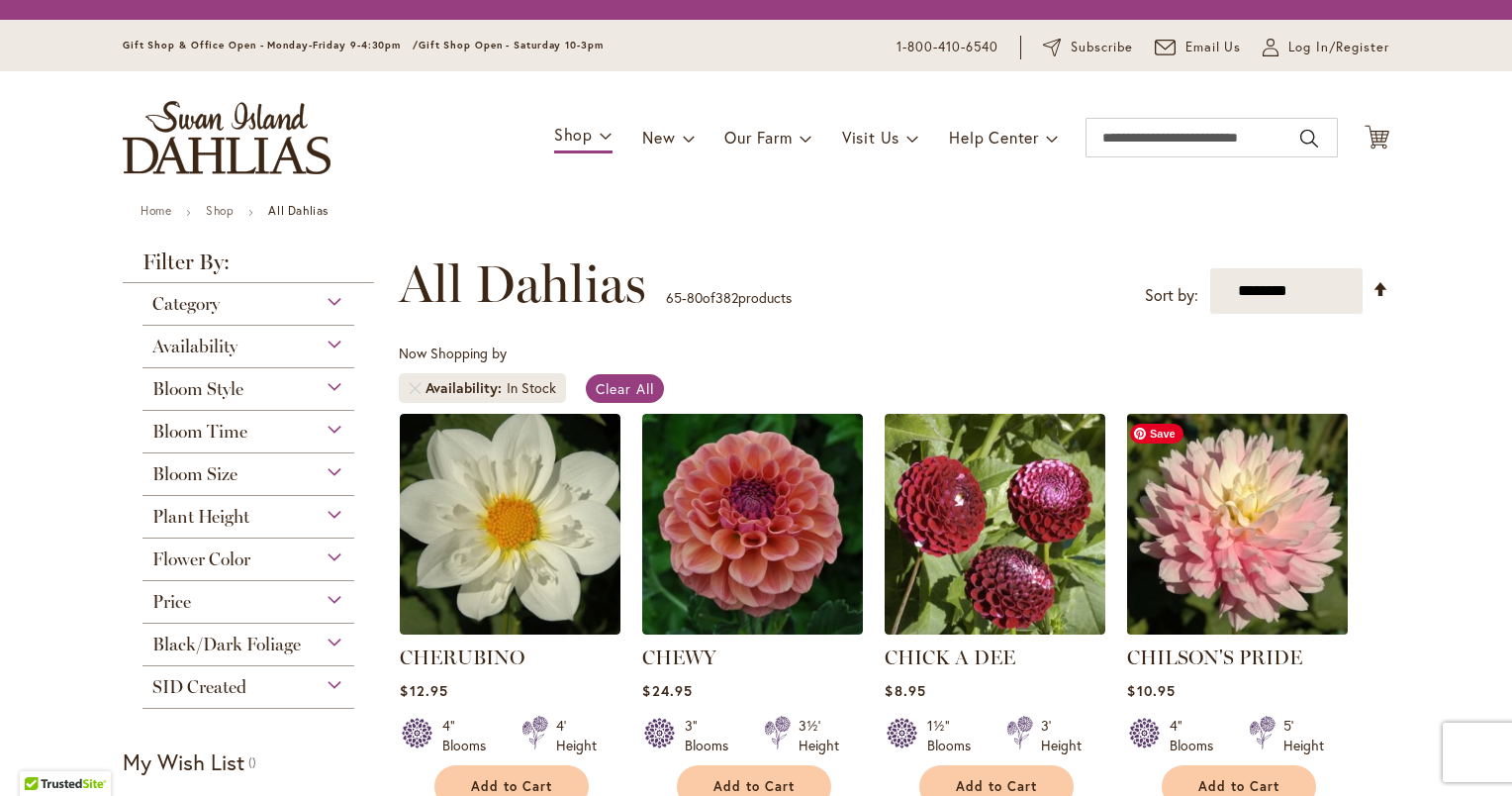 scroll, scrollTop: 0, scrollLeft: 0, axis: both 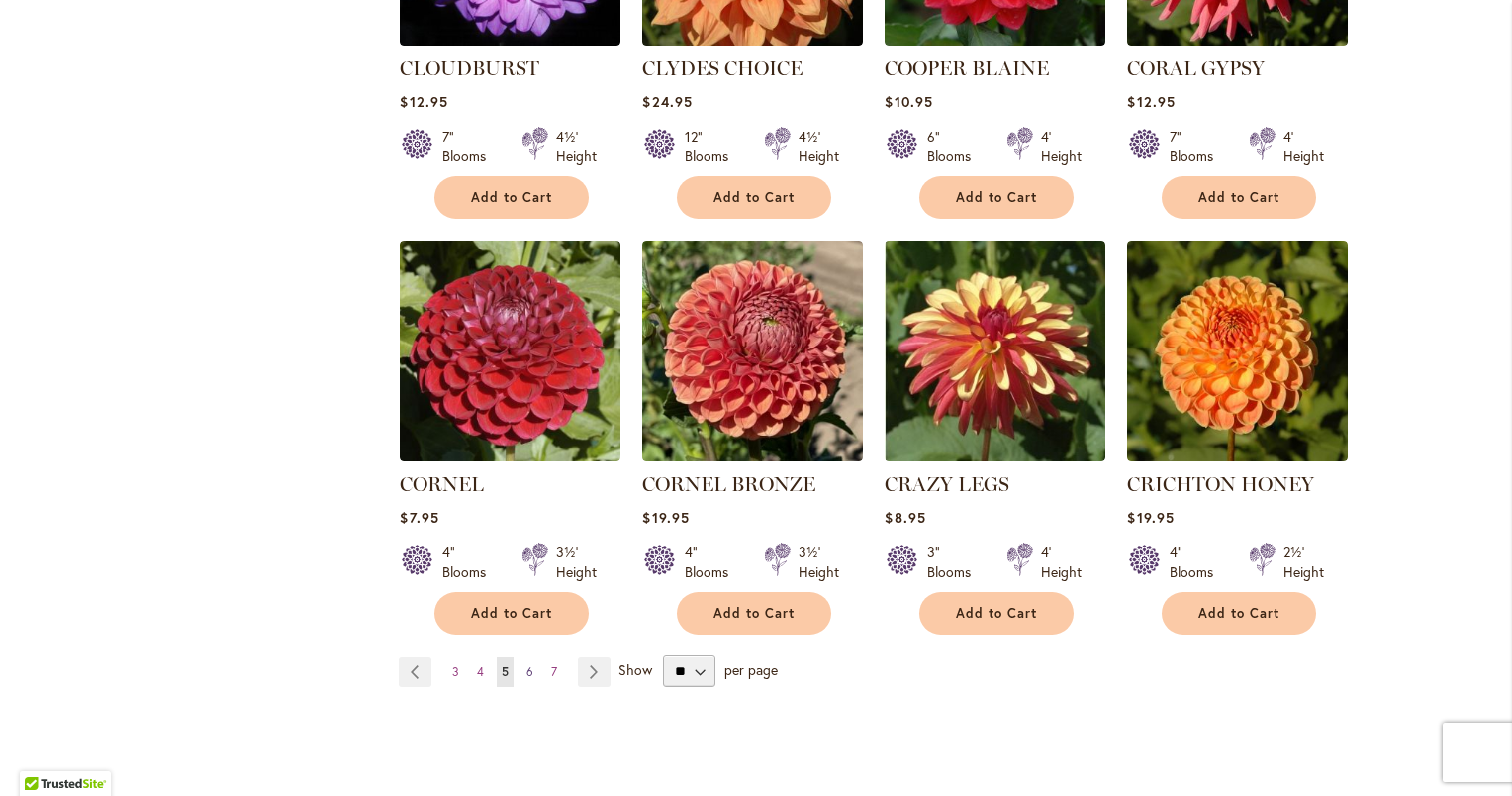 click on "6" at bounding box center [529, 671] 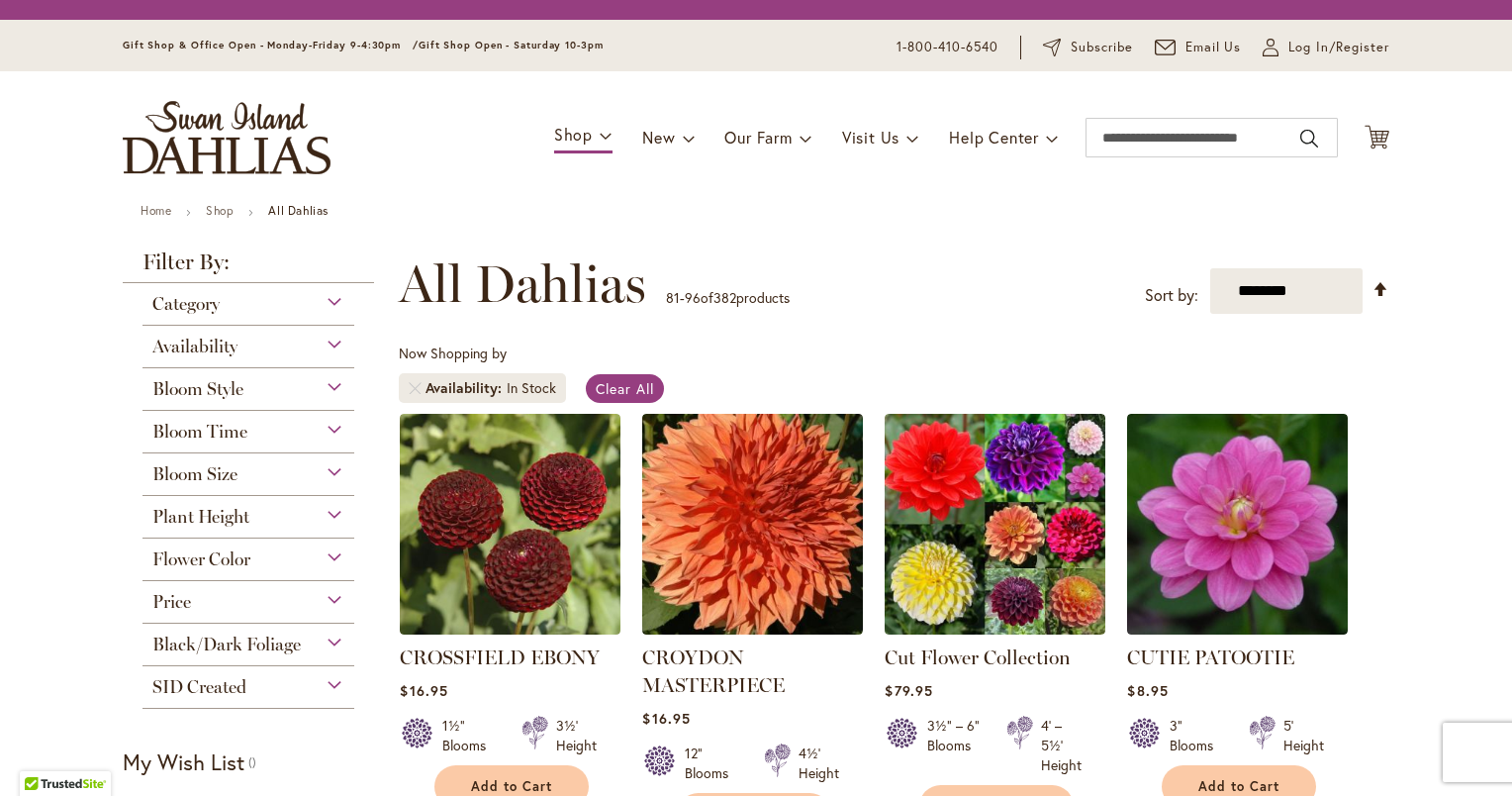scroll, scrollTop: 0, scrollLeft: 0, axis: both 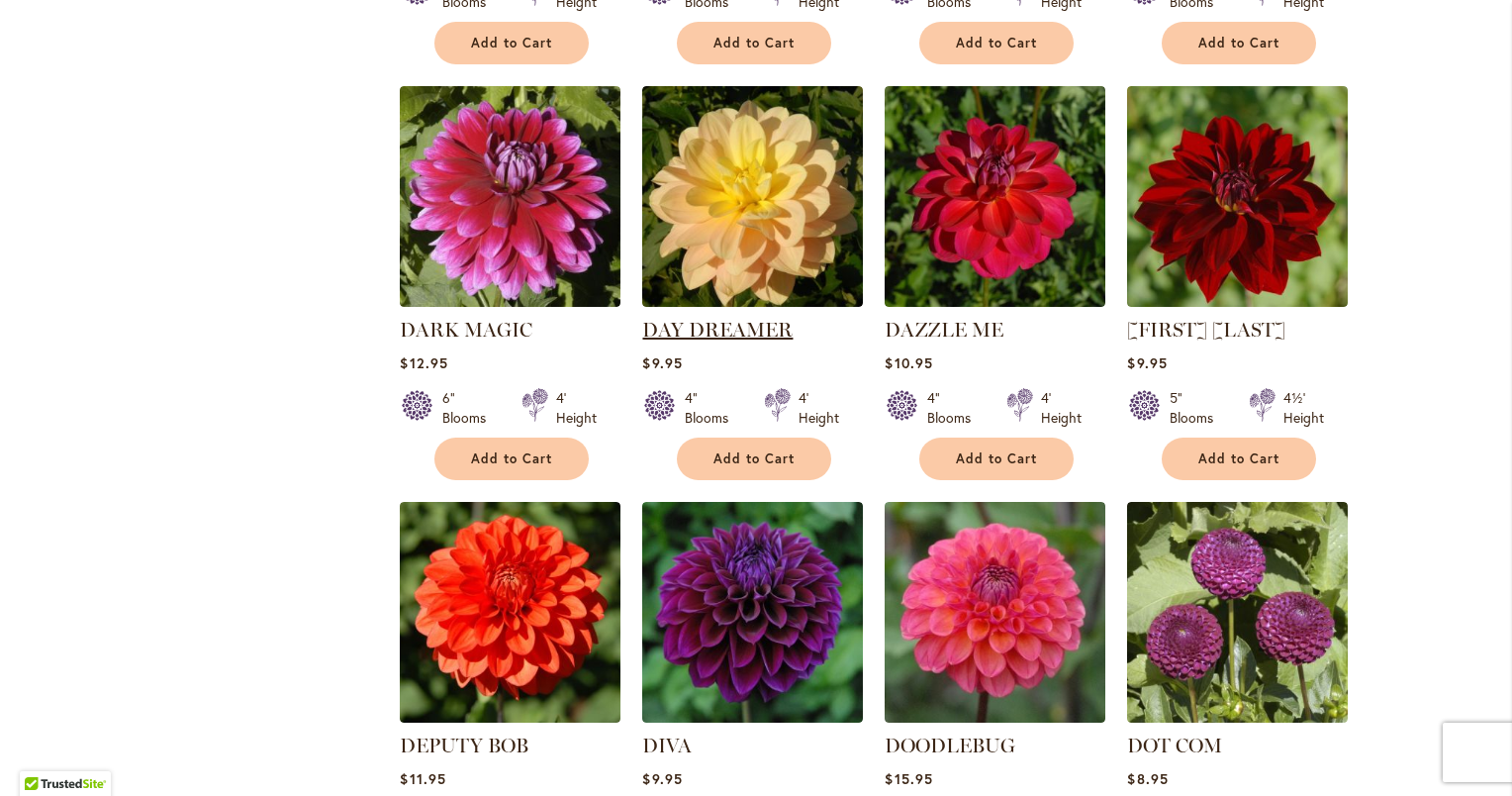 click on "DAY DREAMER" at bounding box center [717, 330] 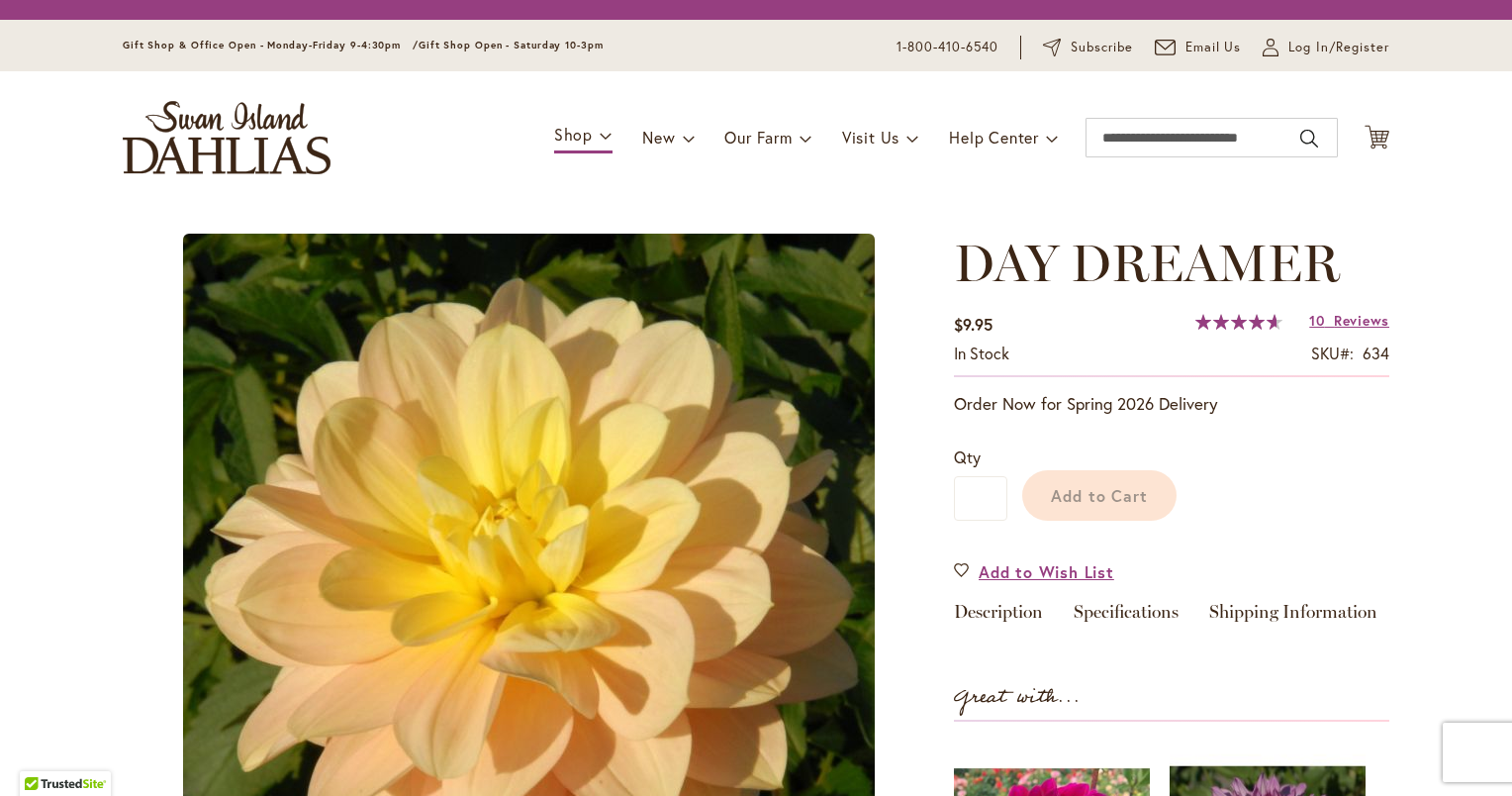 scroll, scrollTop: 0, scrollLeft: 0, axis: both 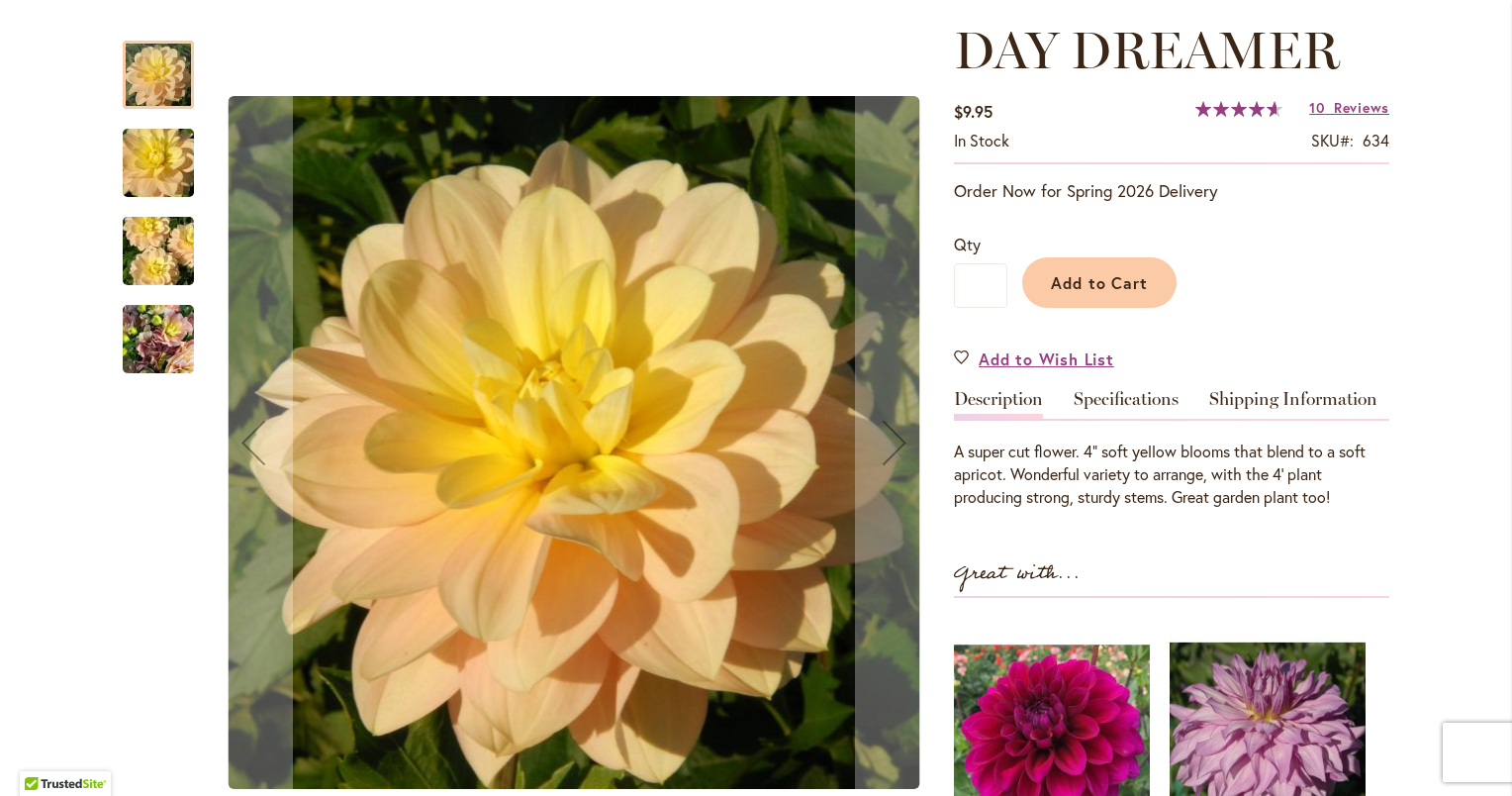 click at bounding box center [158, 163] 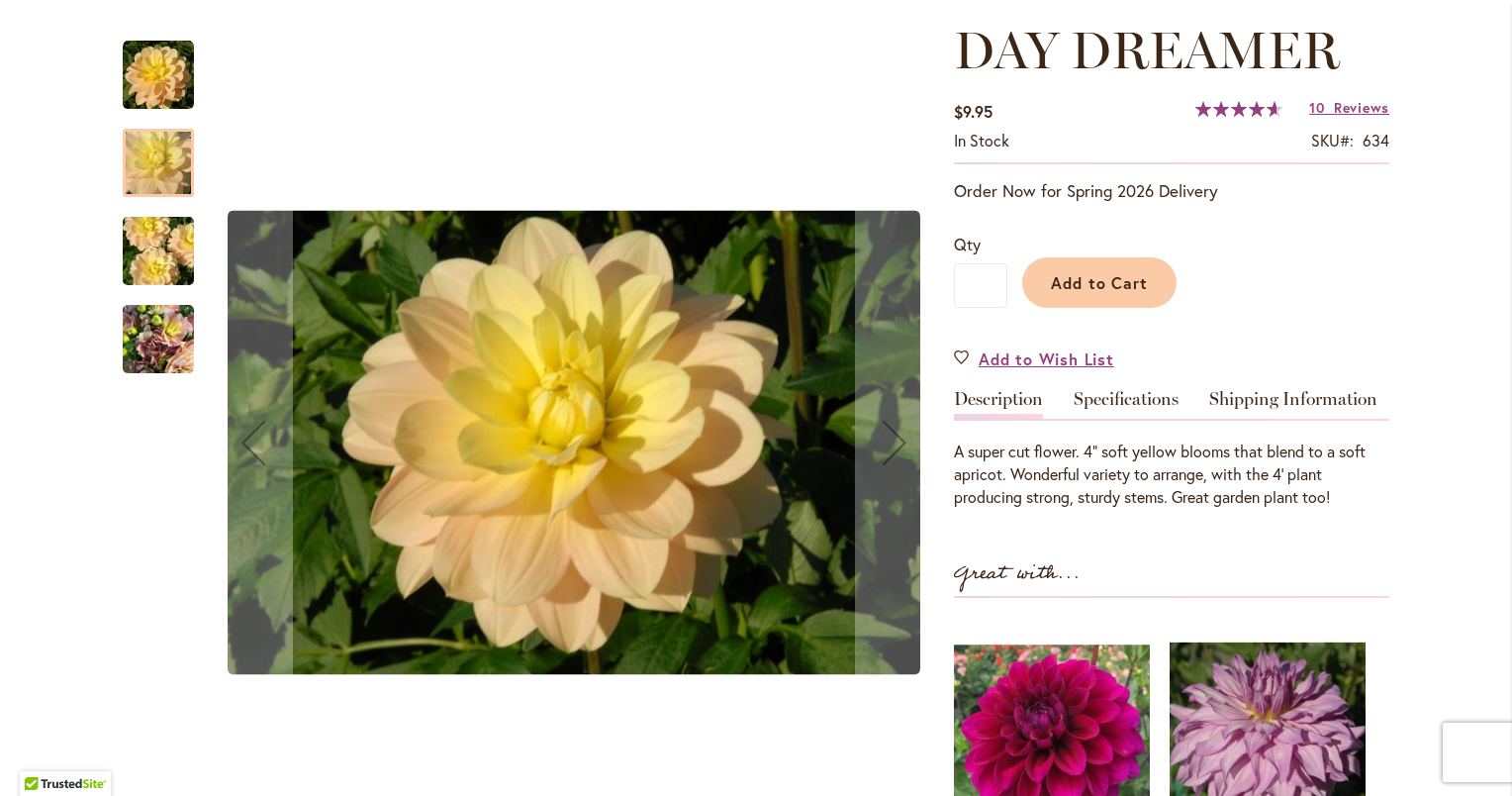 click at bounding box center (168, 241) 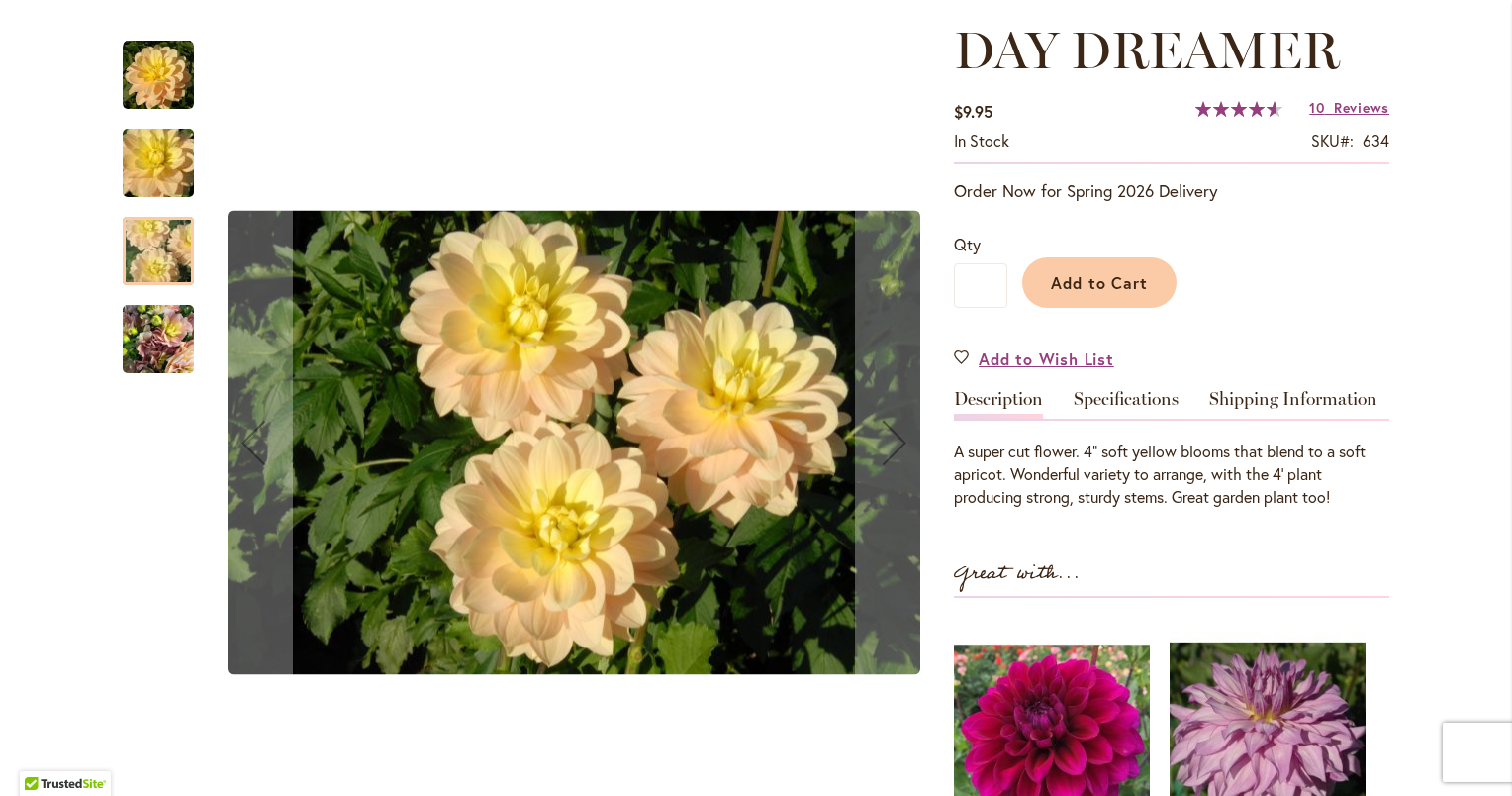 click at bounding box center (158, 340) 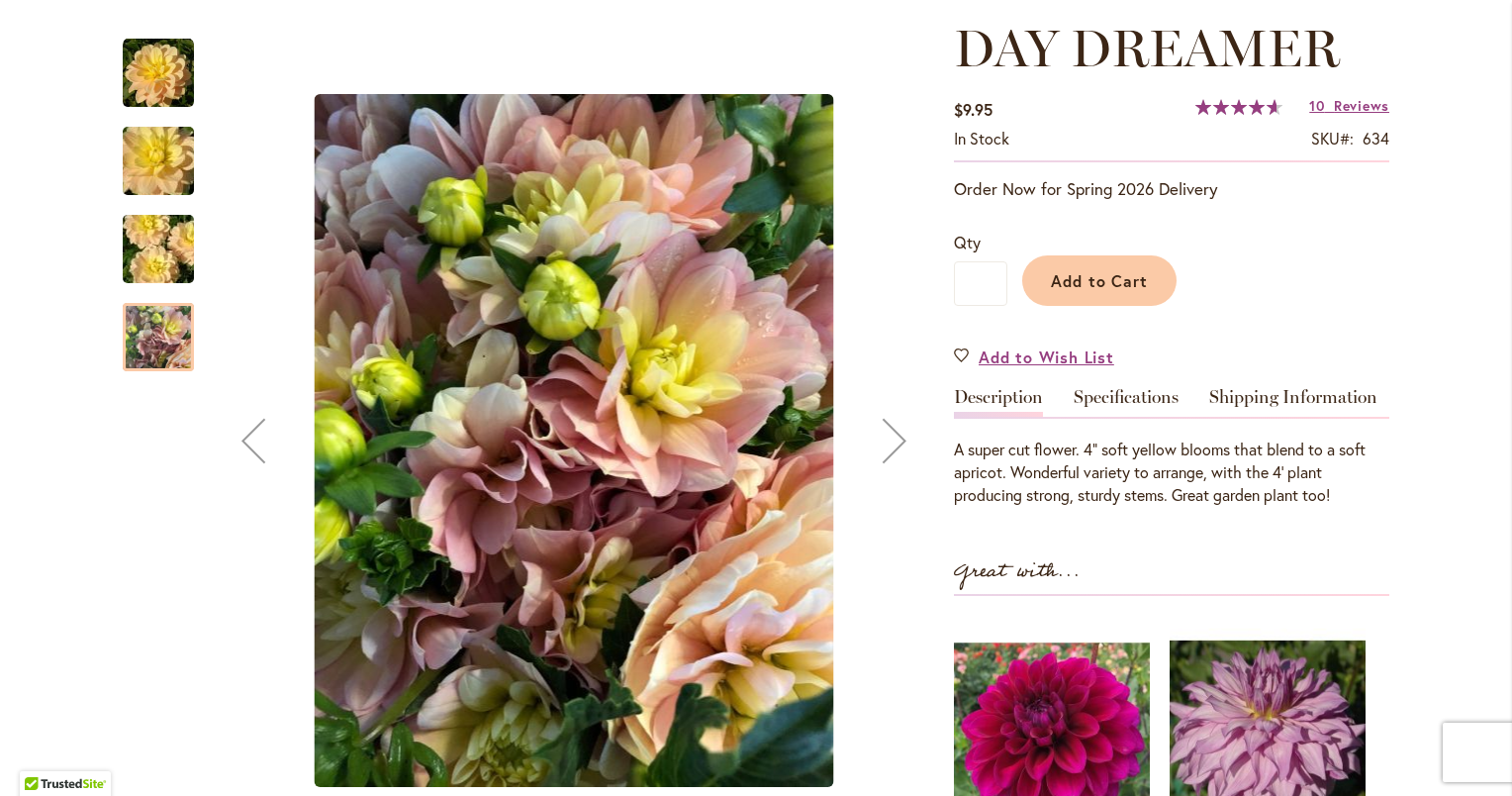 scroll, scrollTop: 269, scrollLeft: 0, axis: vertical 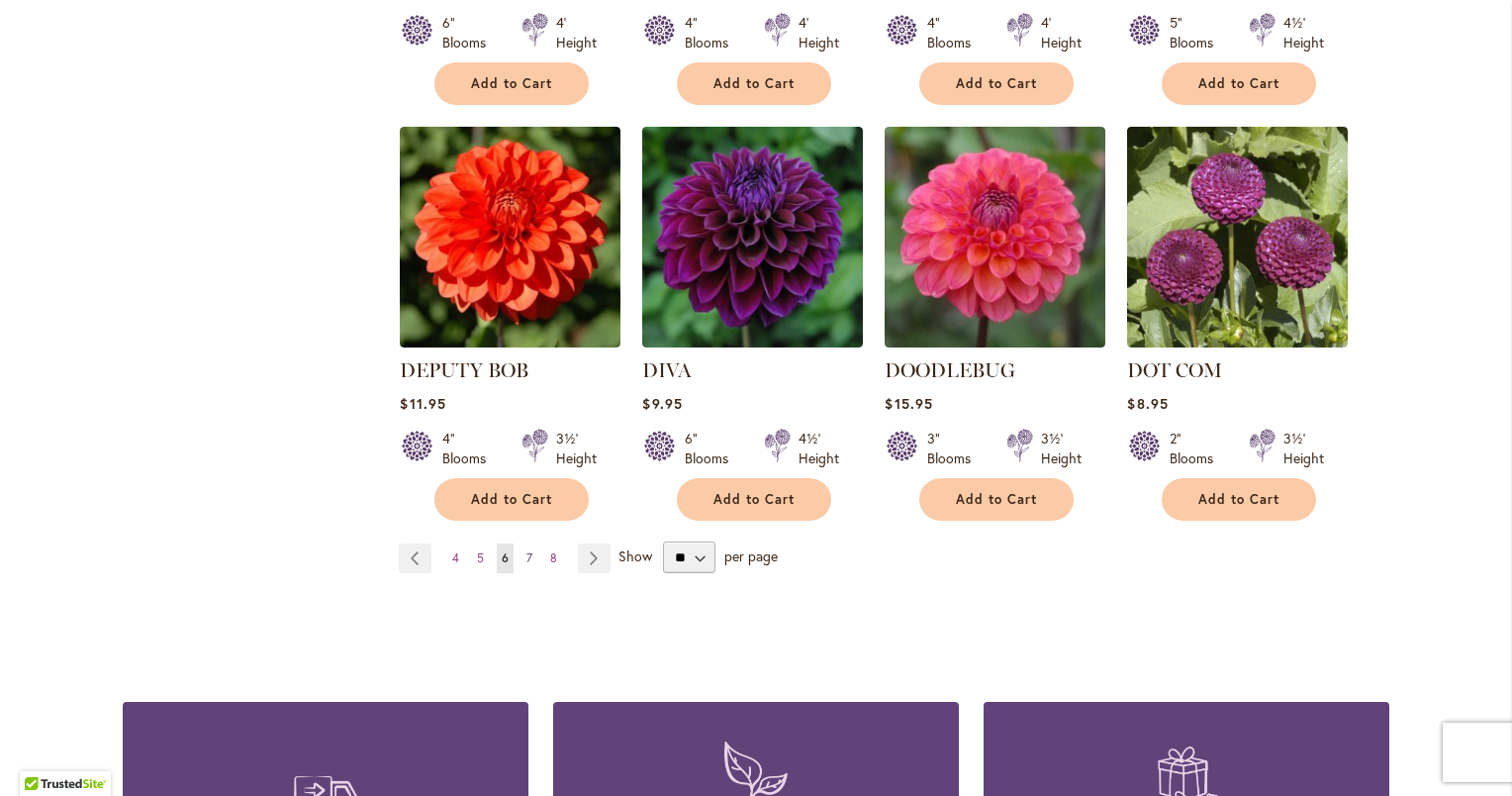 click on "Page
7" at bounding box center (529, 558) 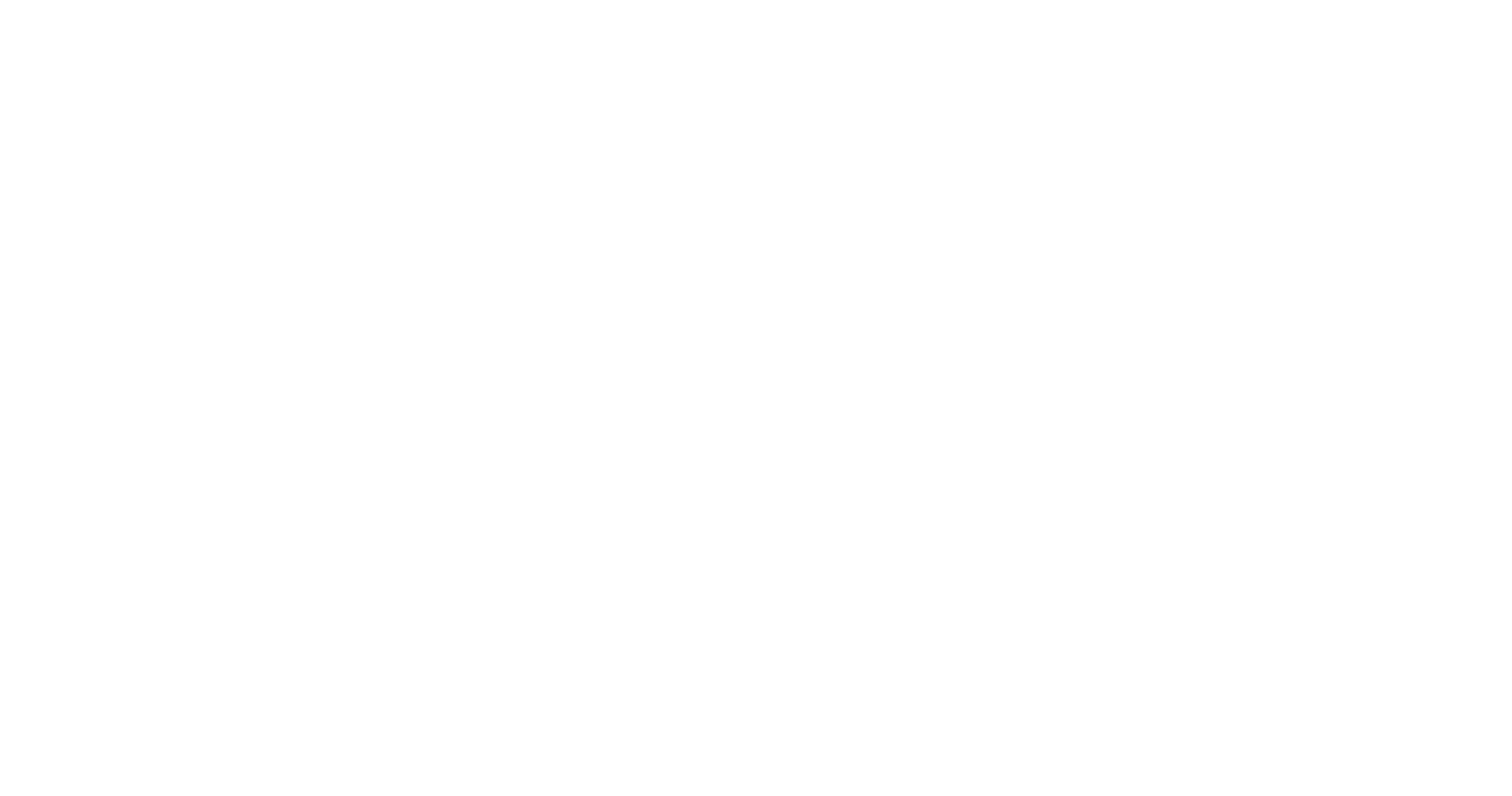 scroll, scrollTop: 0, scrollLeft: 0, axis: both 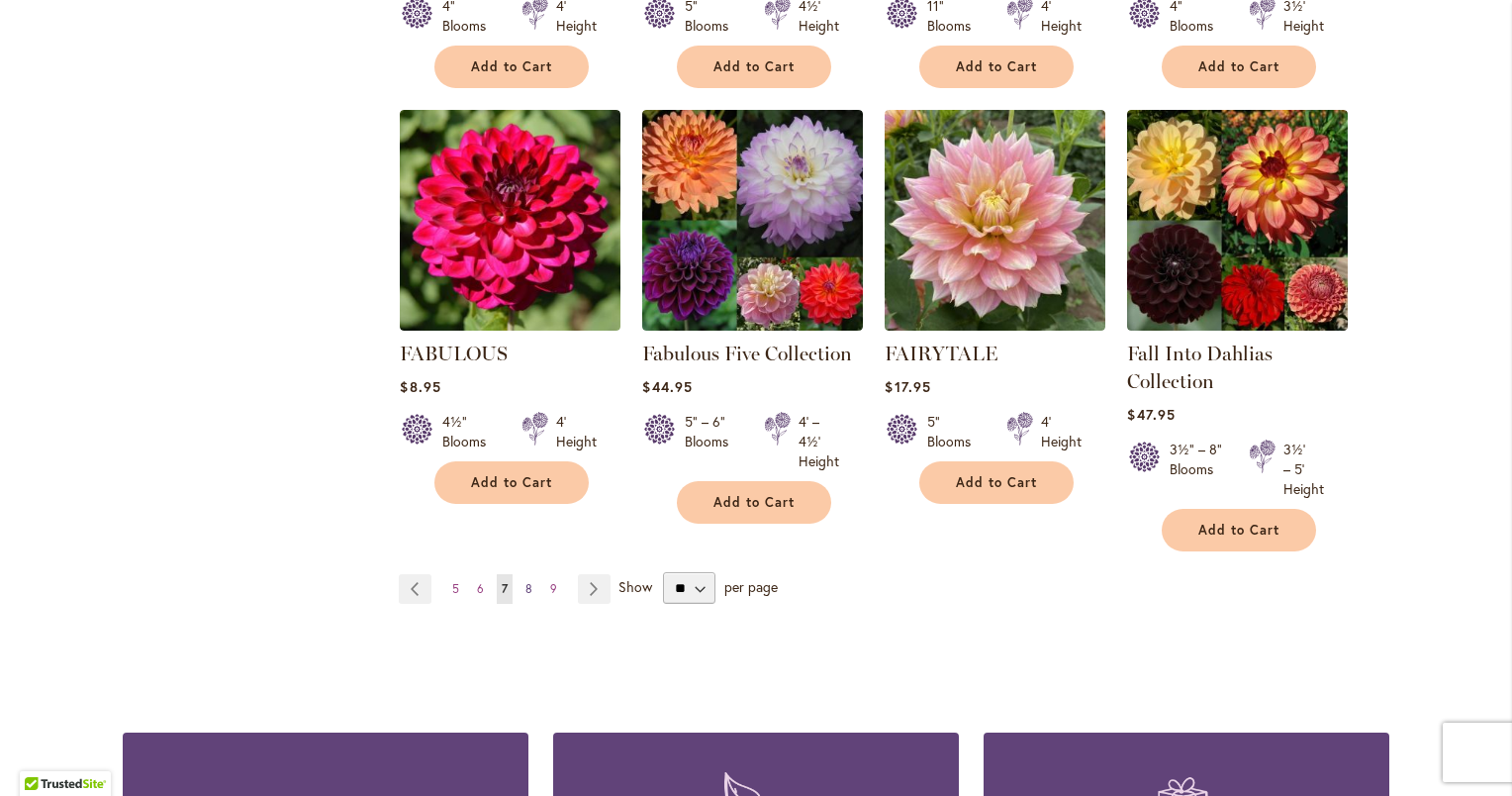 click on "8" at bounding box center (528, 588) 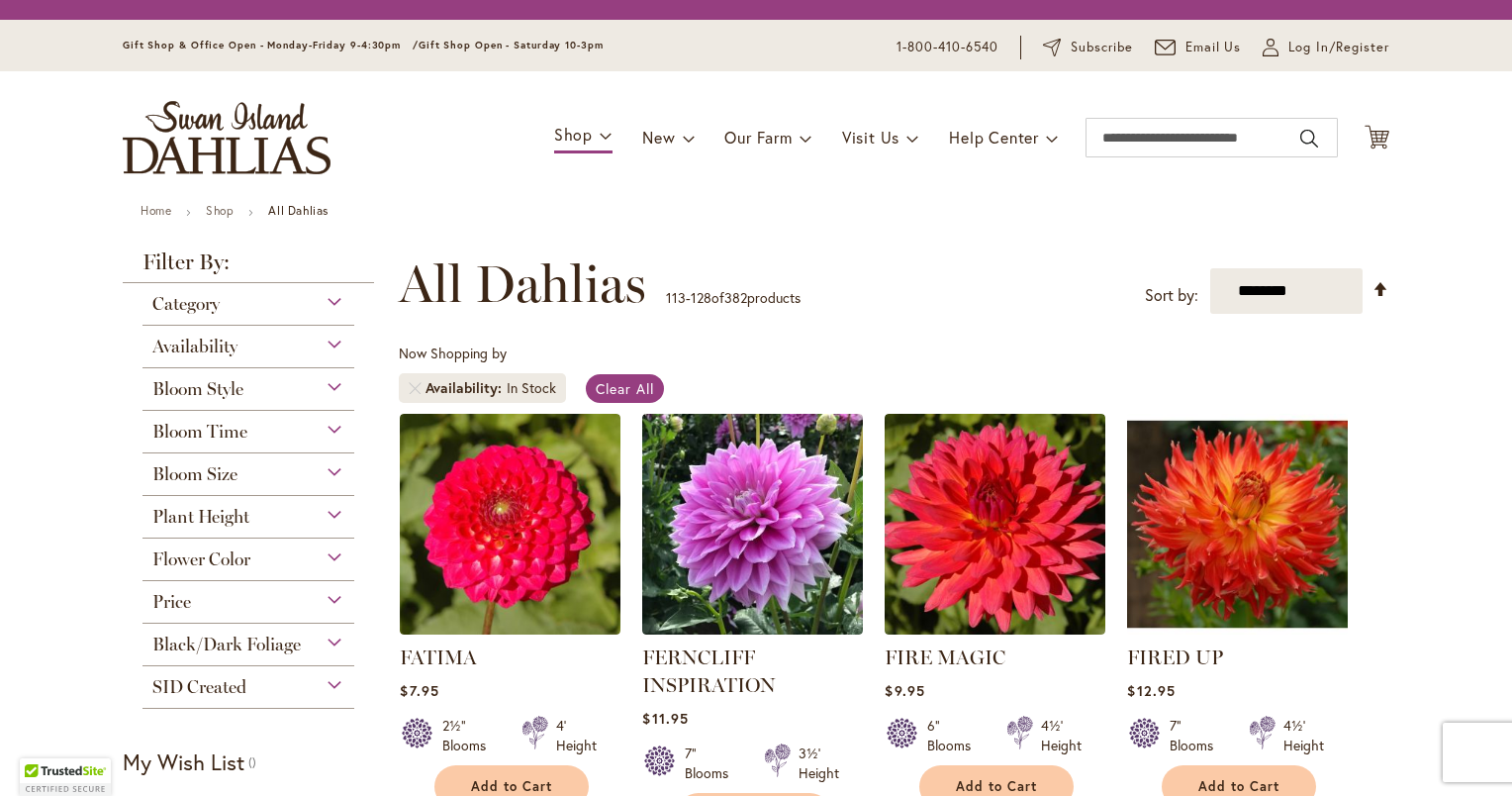 scroll, scrollTop: 0, scrollLeft: 0, axis: both 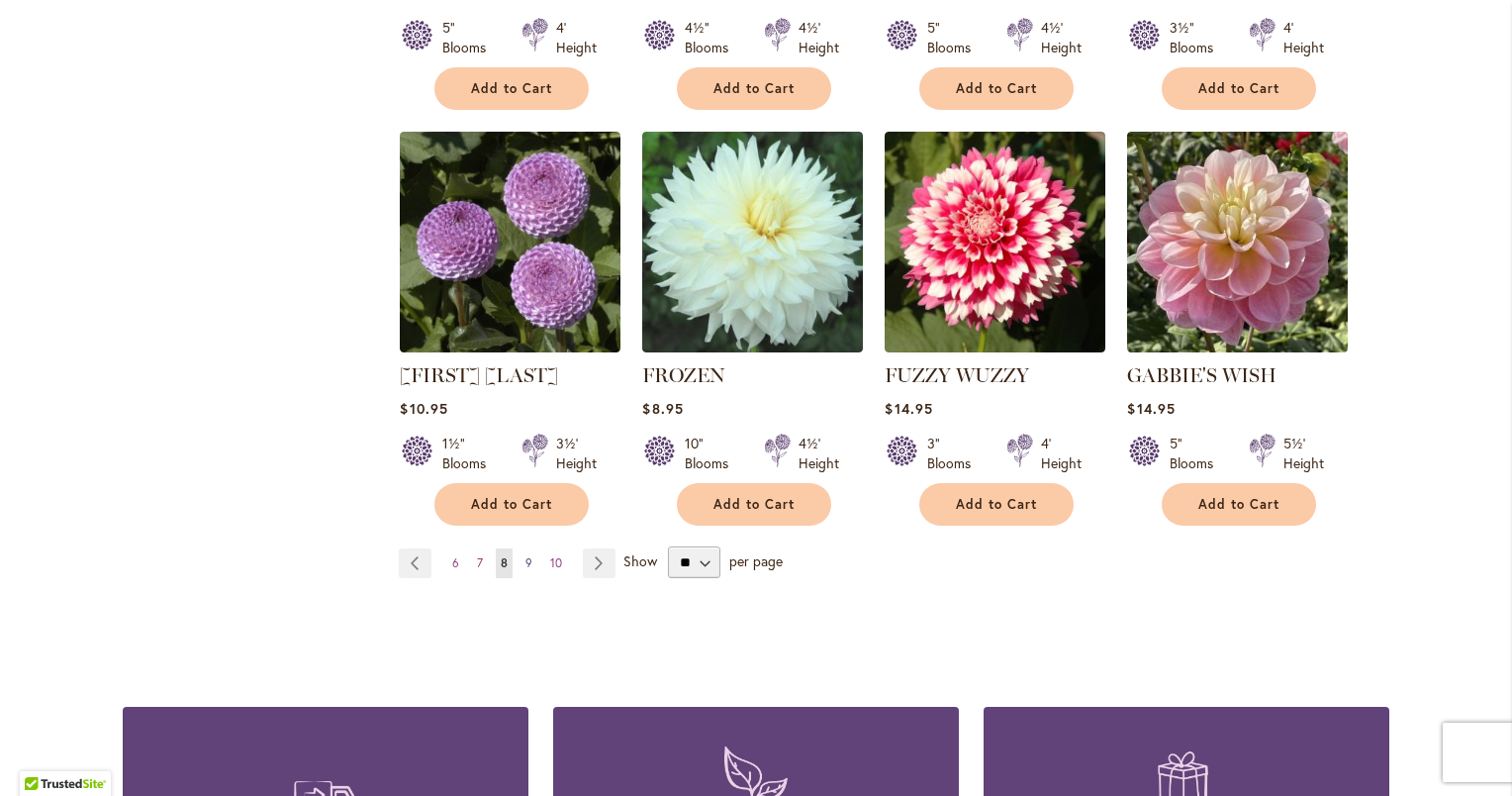 click on "Page
9" at bounding box center (528, 563) 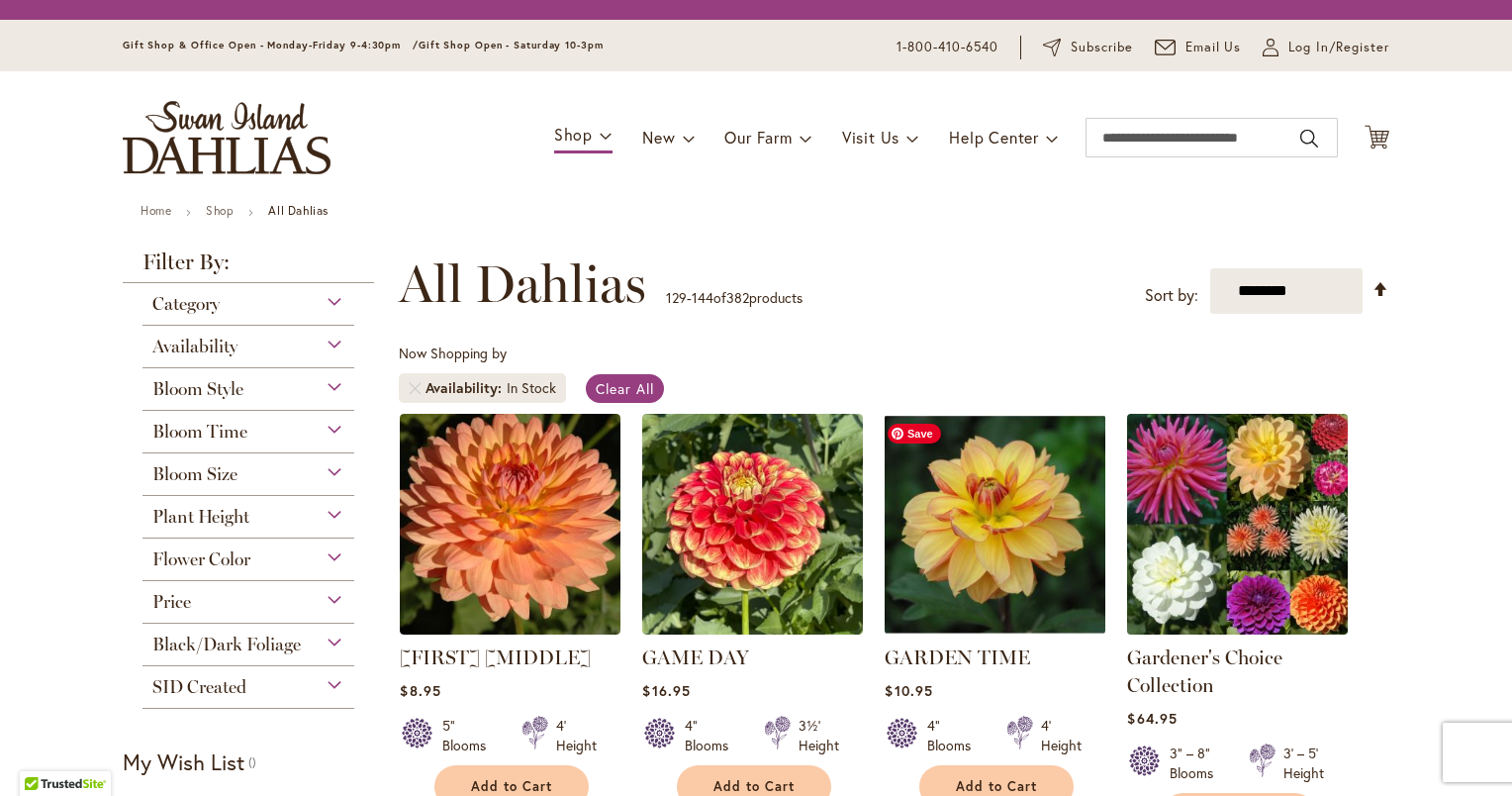 scroll, scrollTop: 0, scrollLeft: 0, axis: both 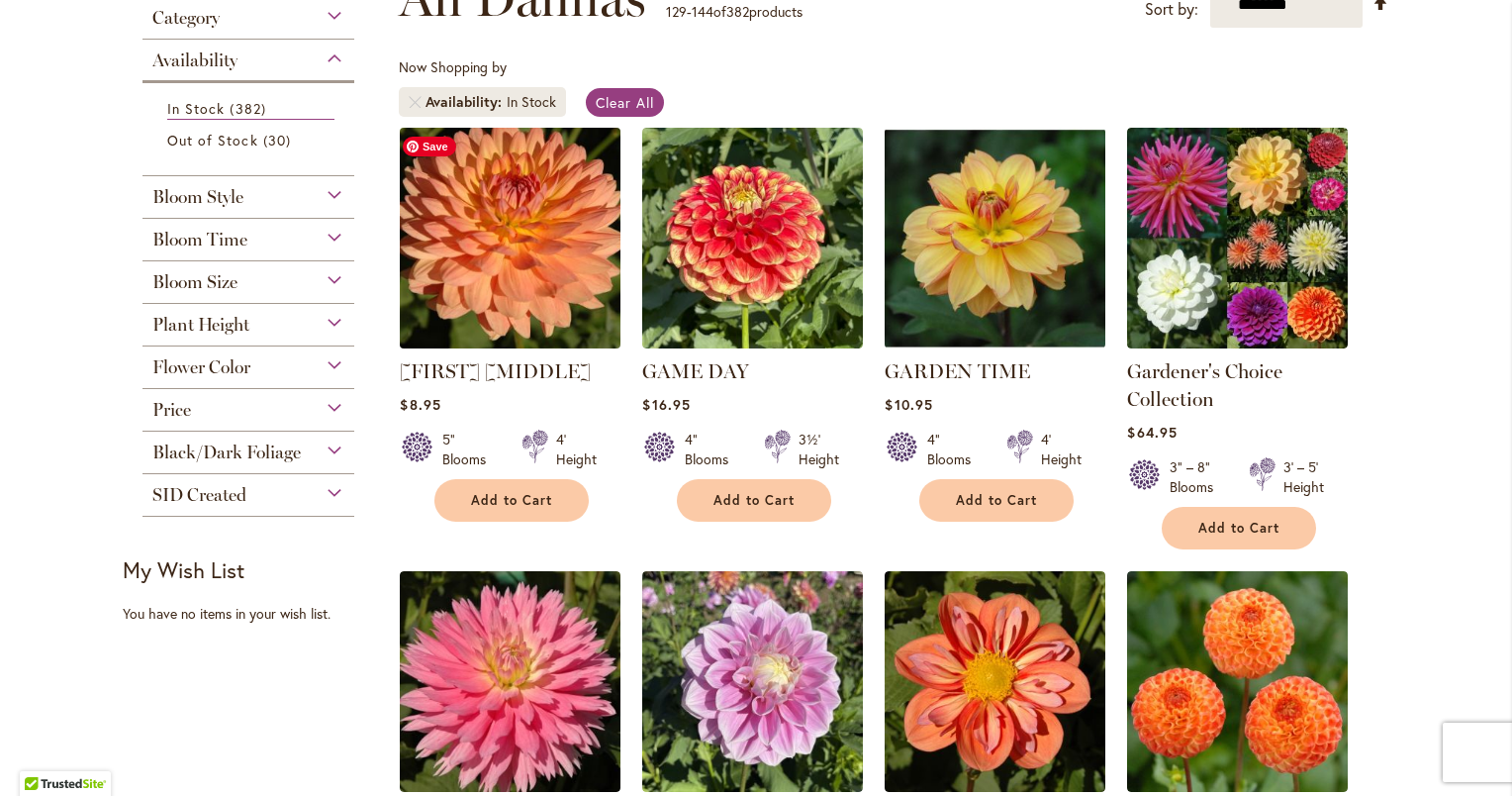 click at bounding box center [511, 238] 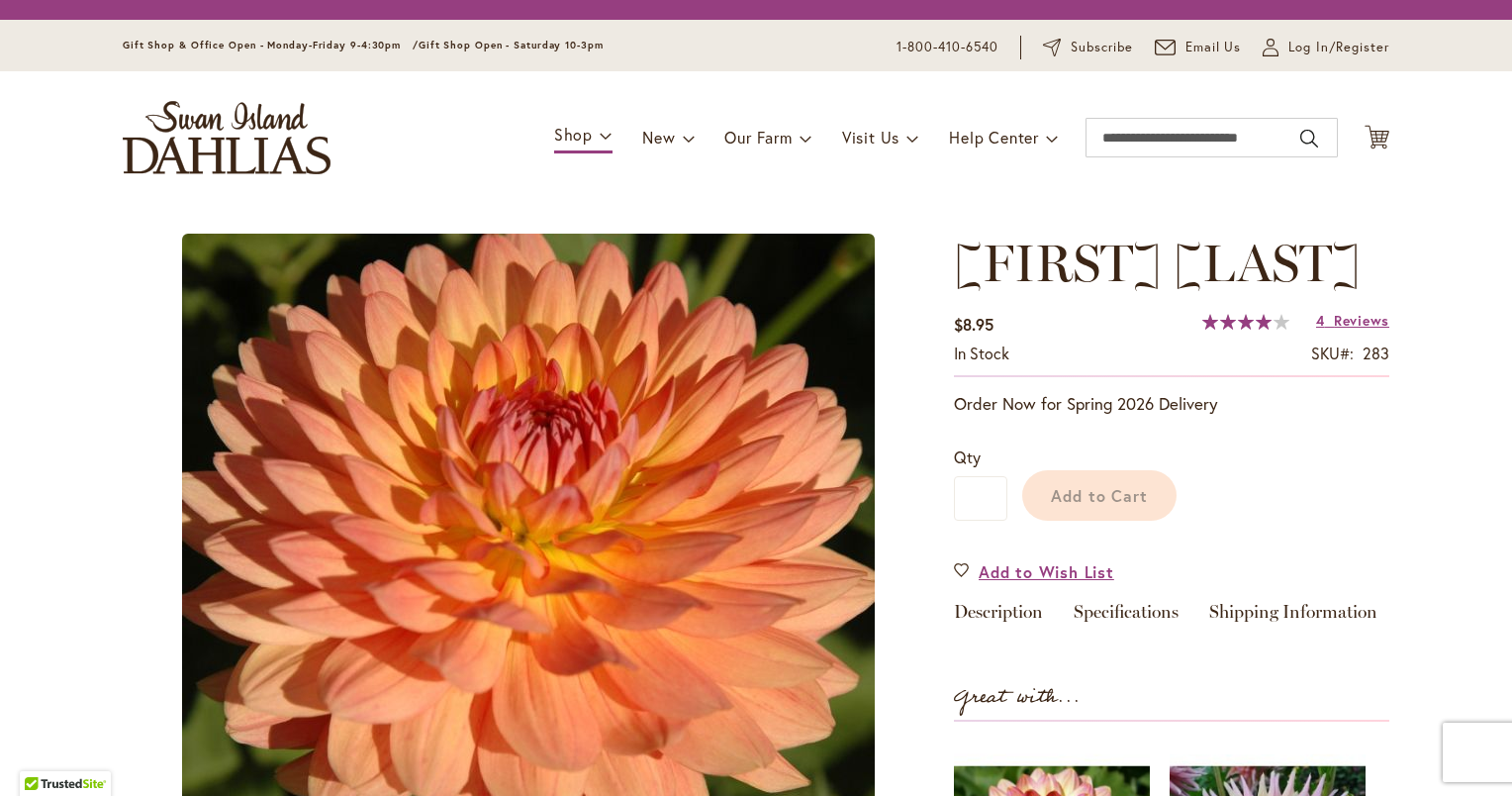 scroll, scrollTop: 0, scrollLeft: 0, axis: both 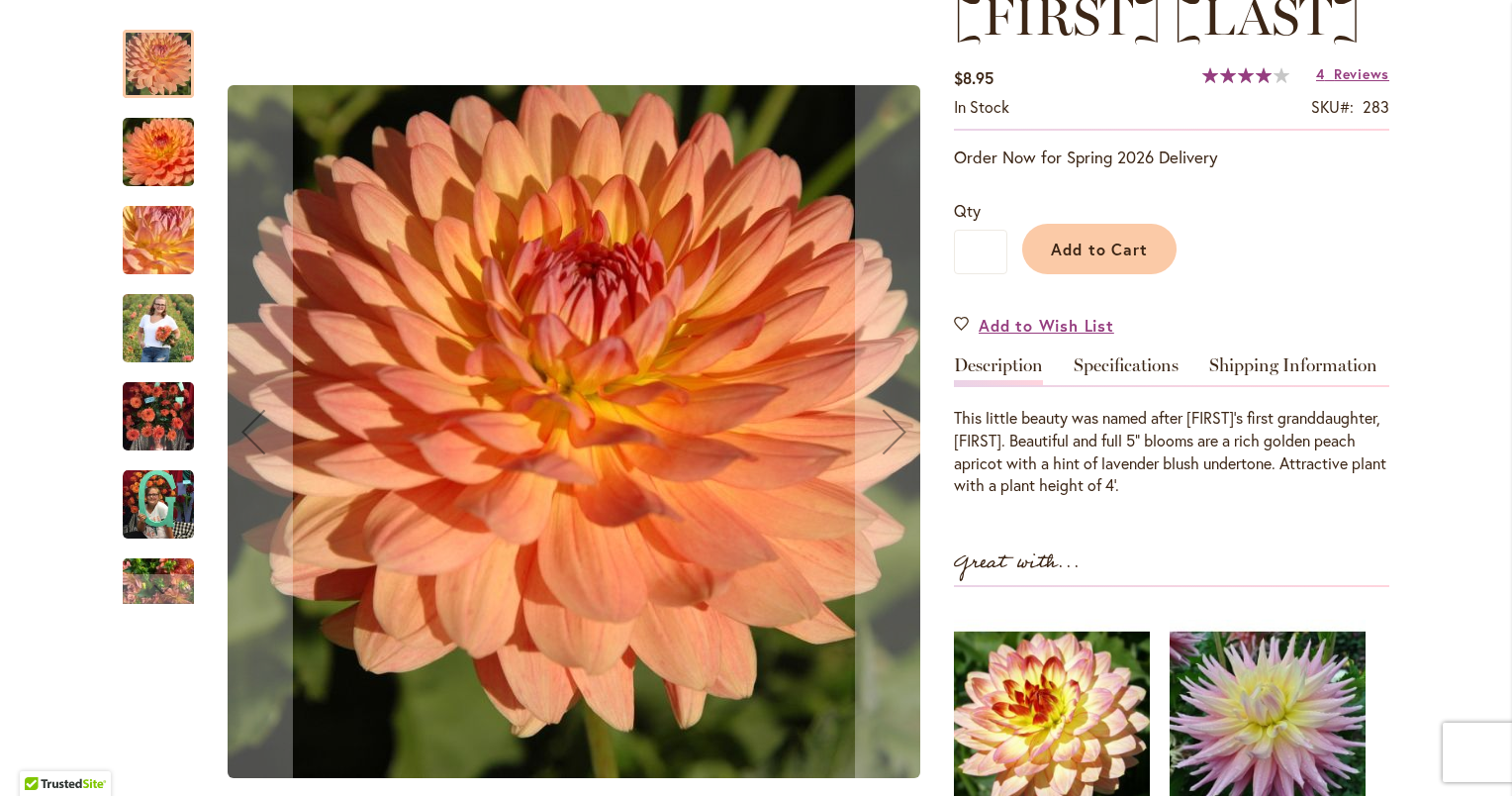 click at bounding box center (158, 152) 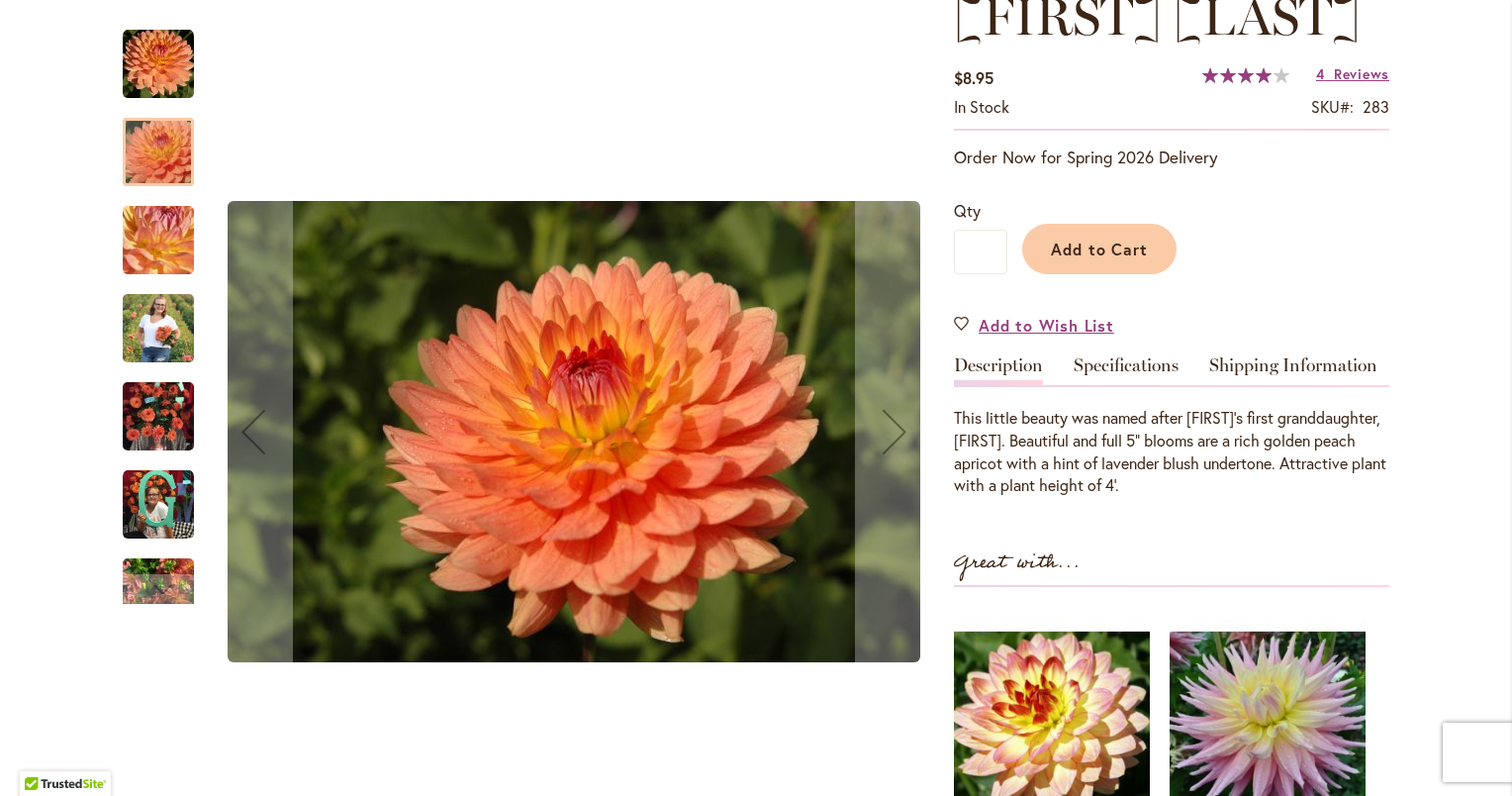 click at bounding box center (158, 241) 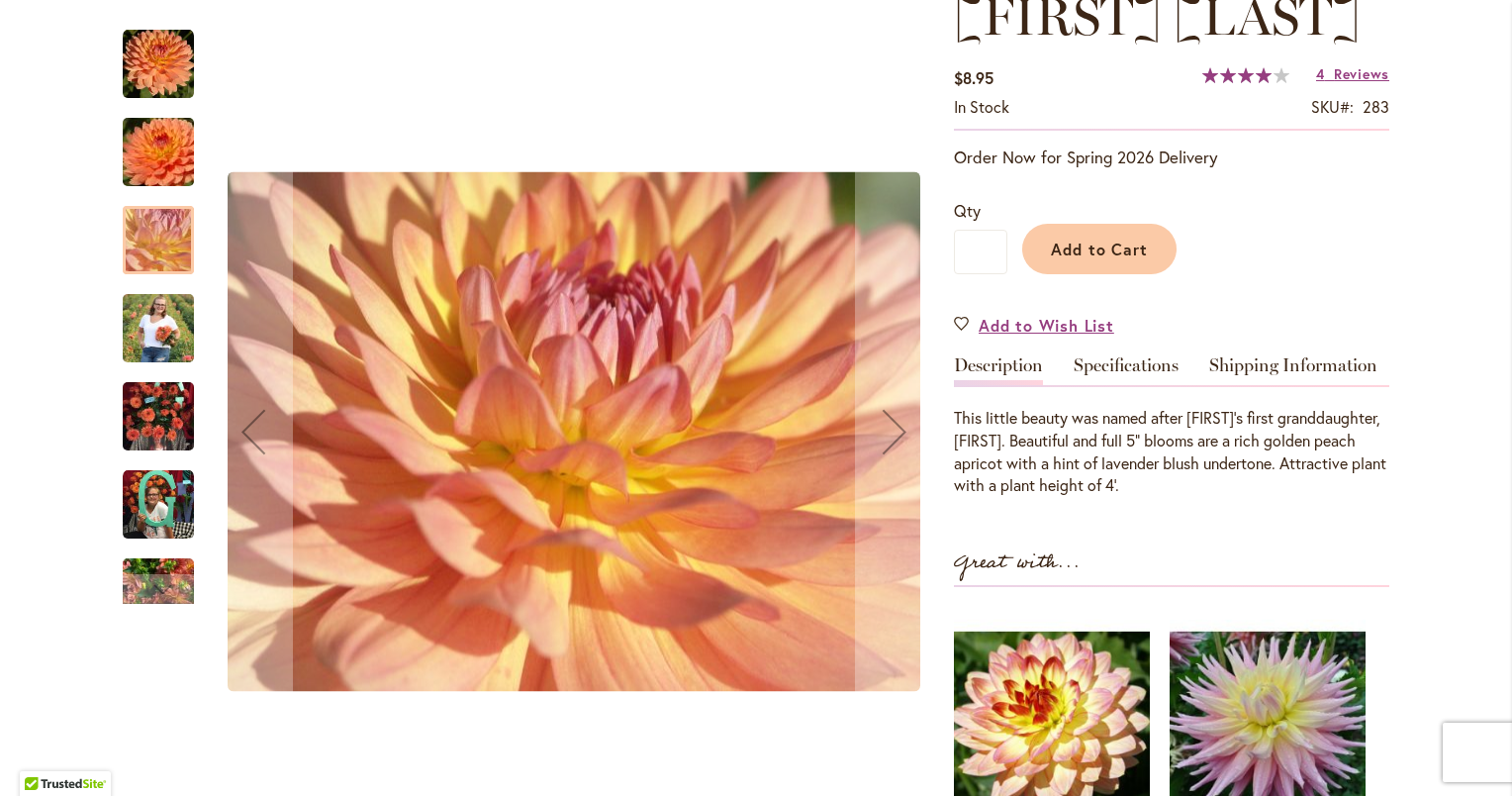 click at bounding box center [158, 328] 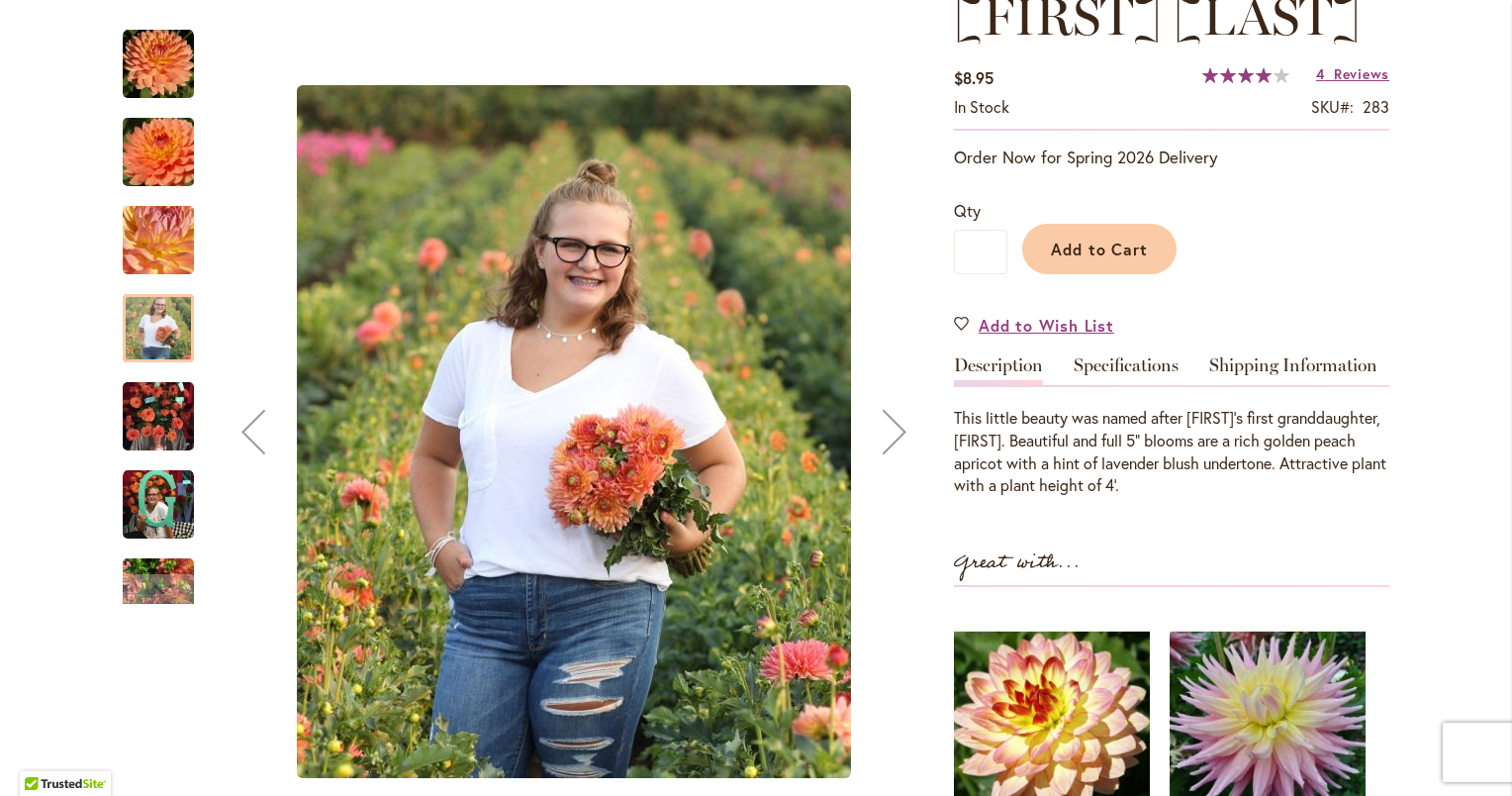 click at bounding box center [168, 406] 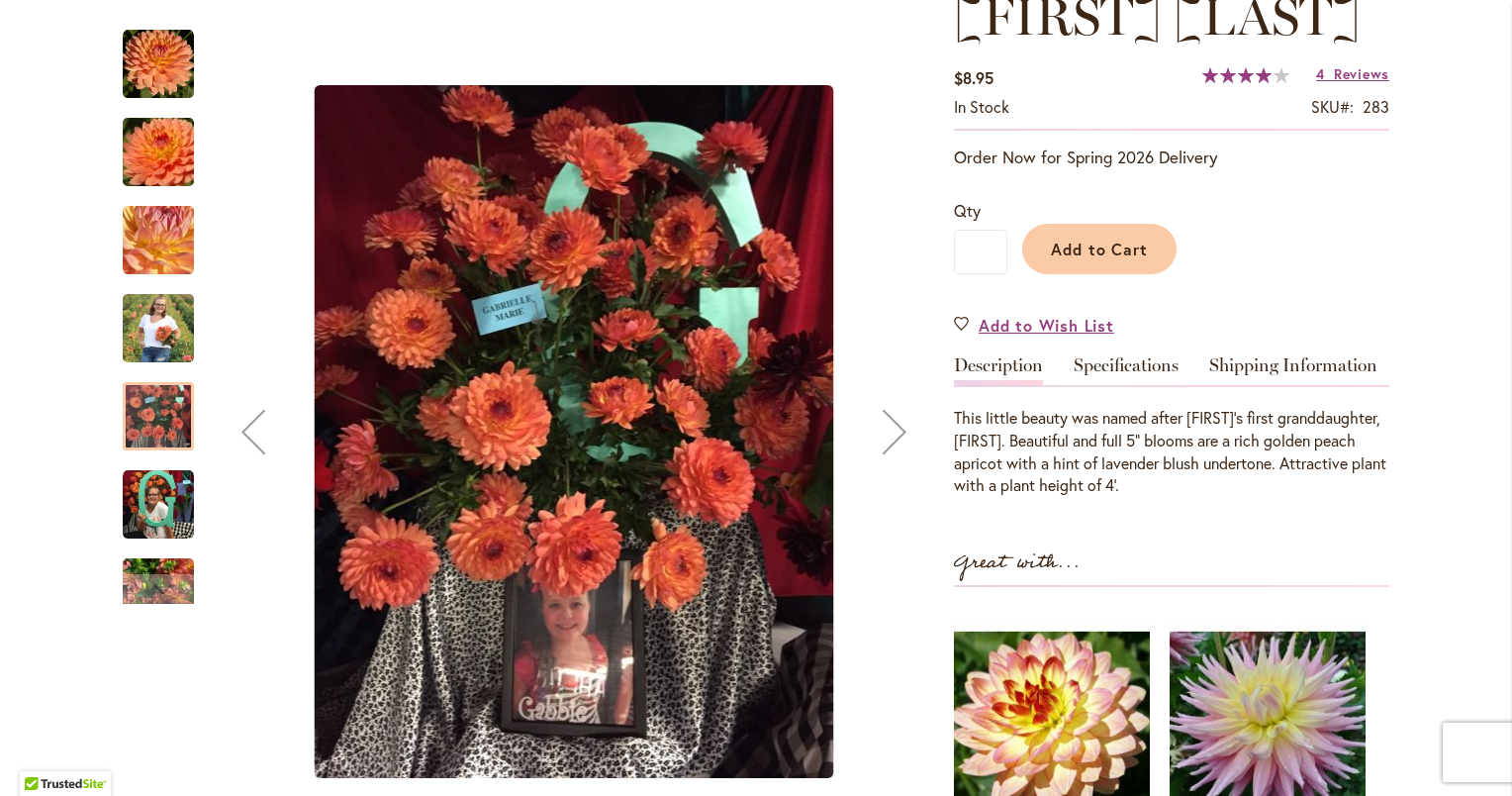 click at bounding box center [158, 505] 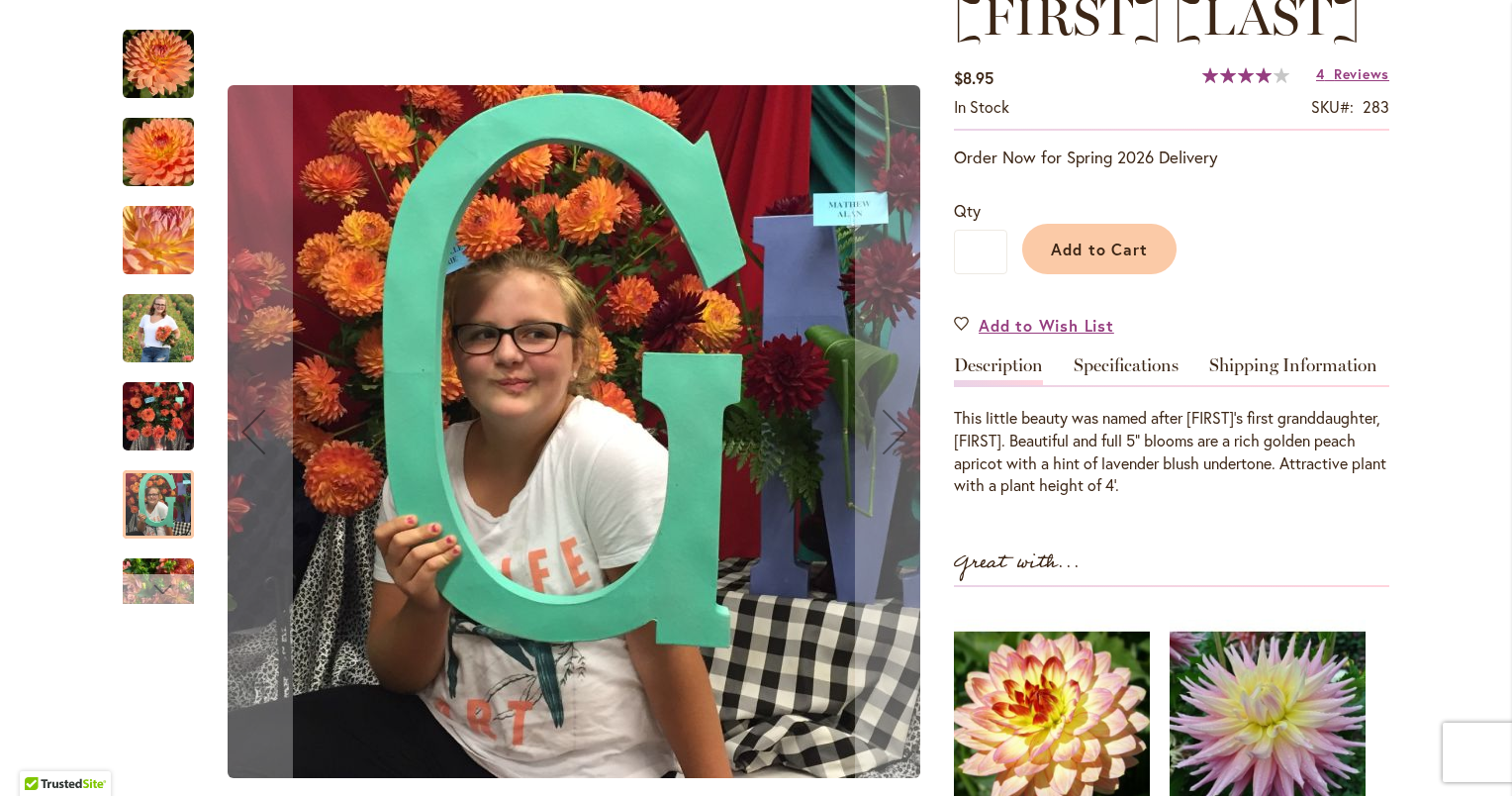 click at bounding box center (158, 589) 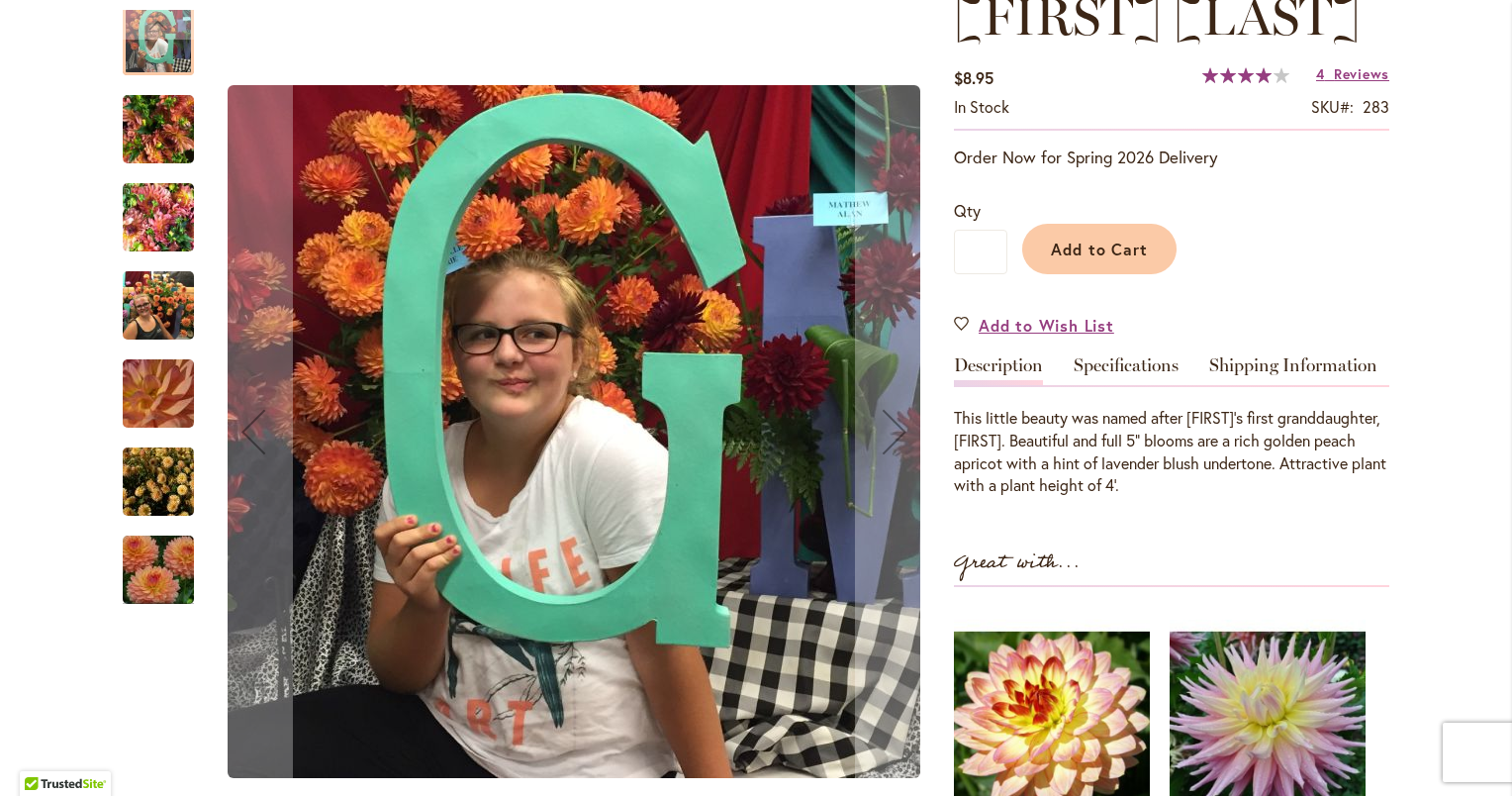 click at bounding box center [158, 570] 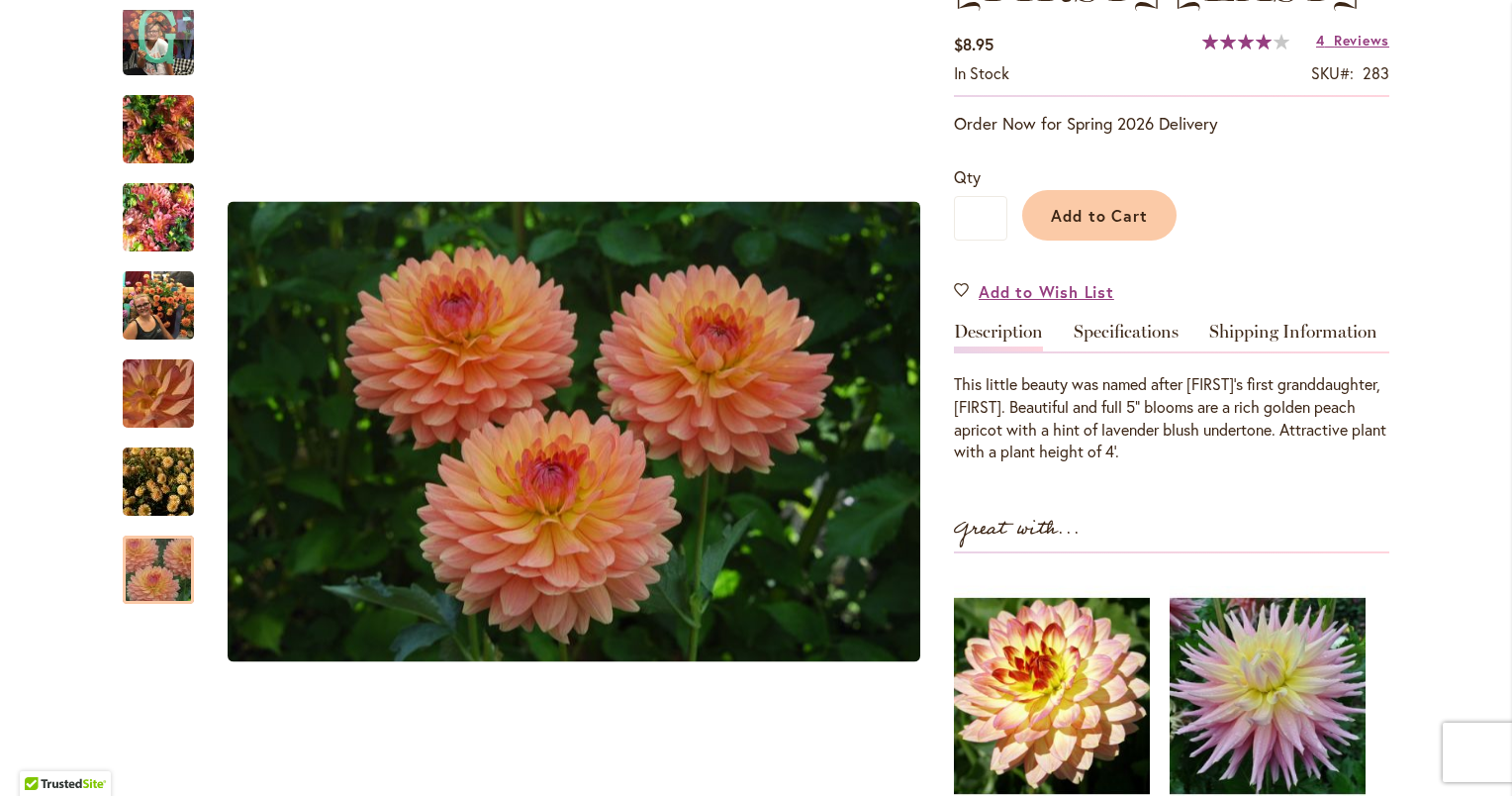 scroll, scrollTop: 0, scrollLeft: 0, axis: both 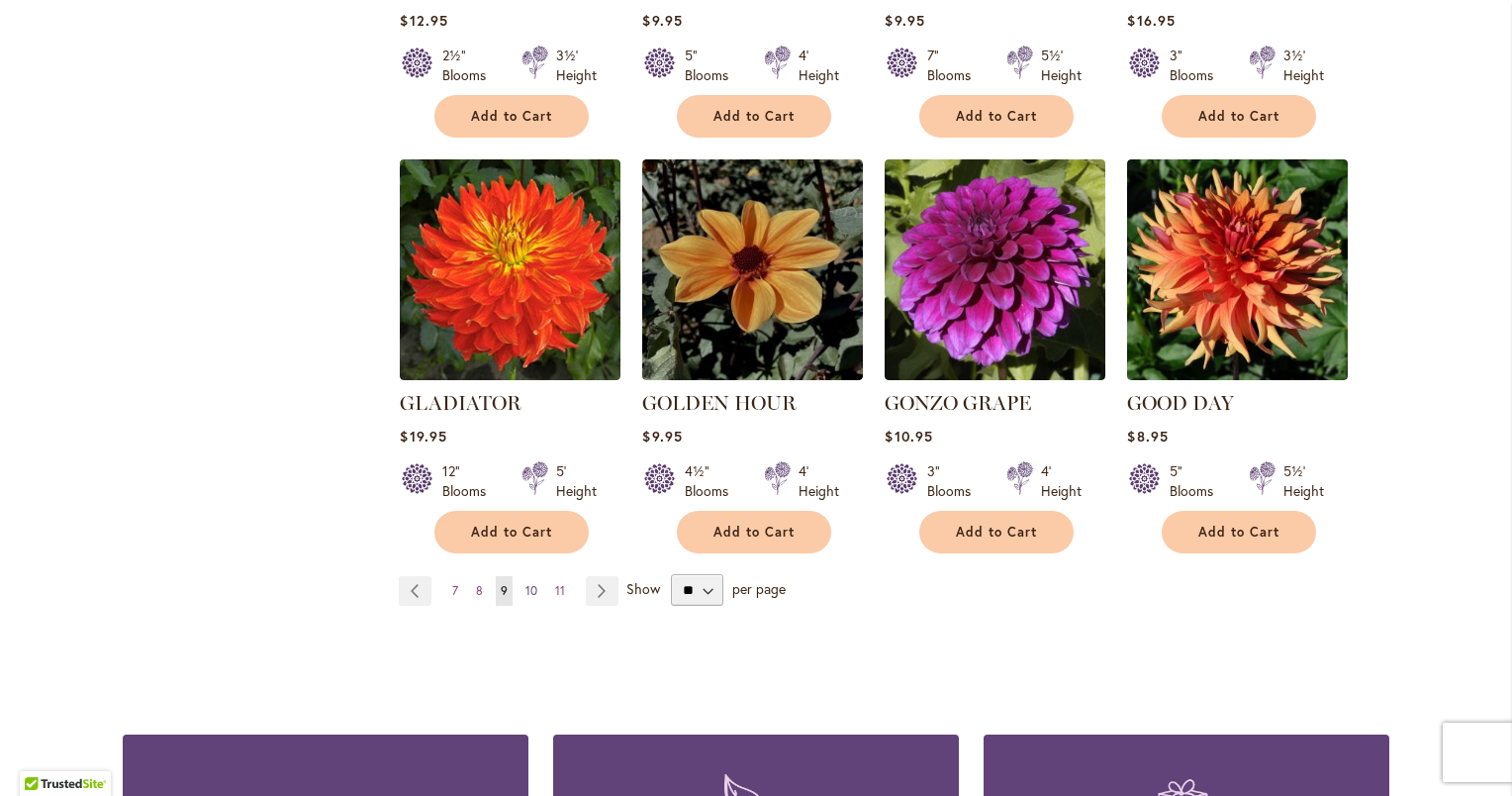 click on "10" at bounding box center [531, 590] 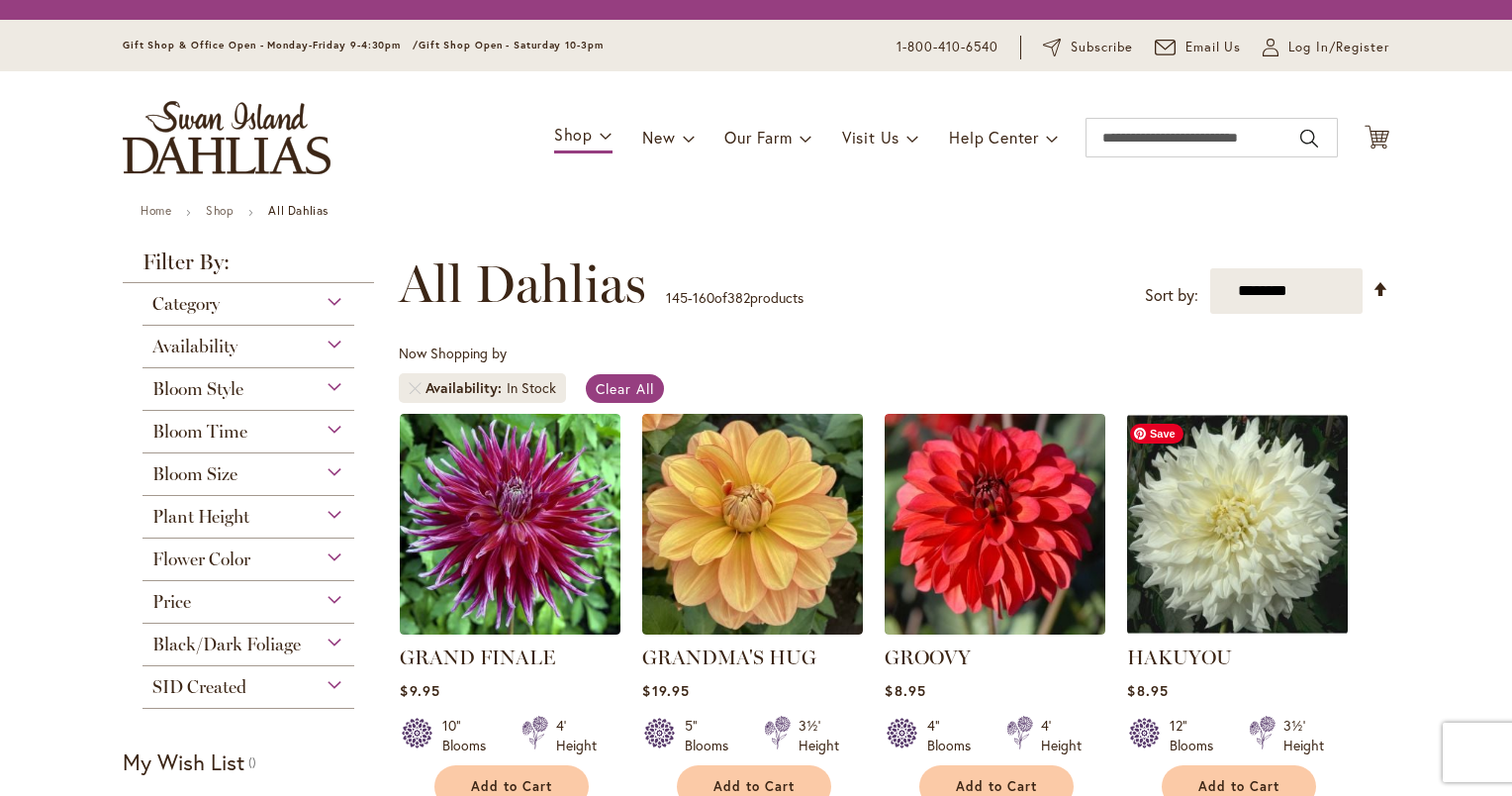 scroll, scrollTop: 0, scrollLeft: 0, axis: both 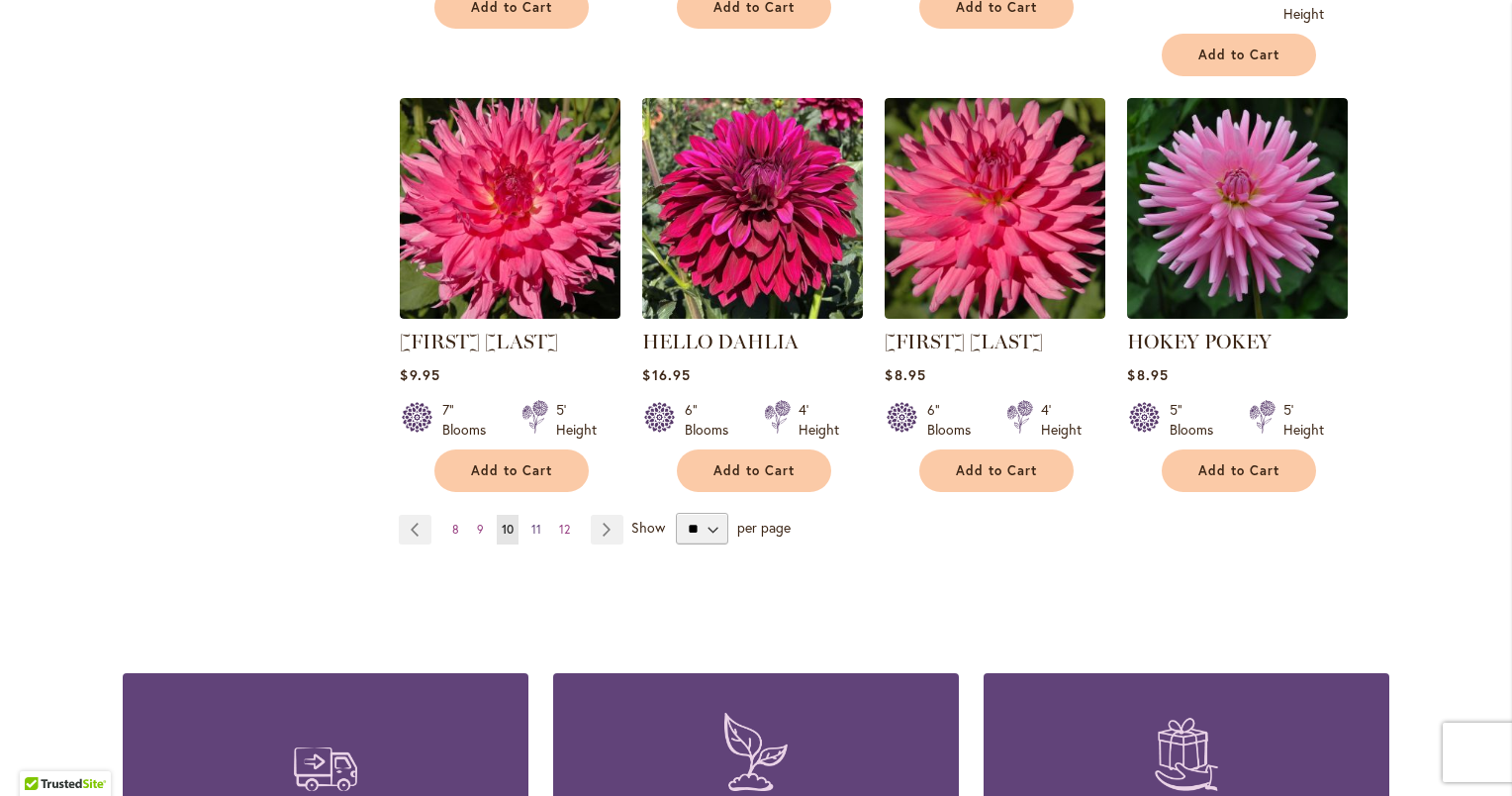 click on "11" at bounding box center [536, 529] 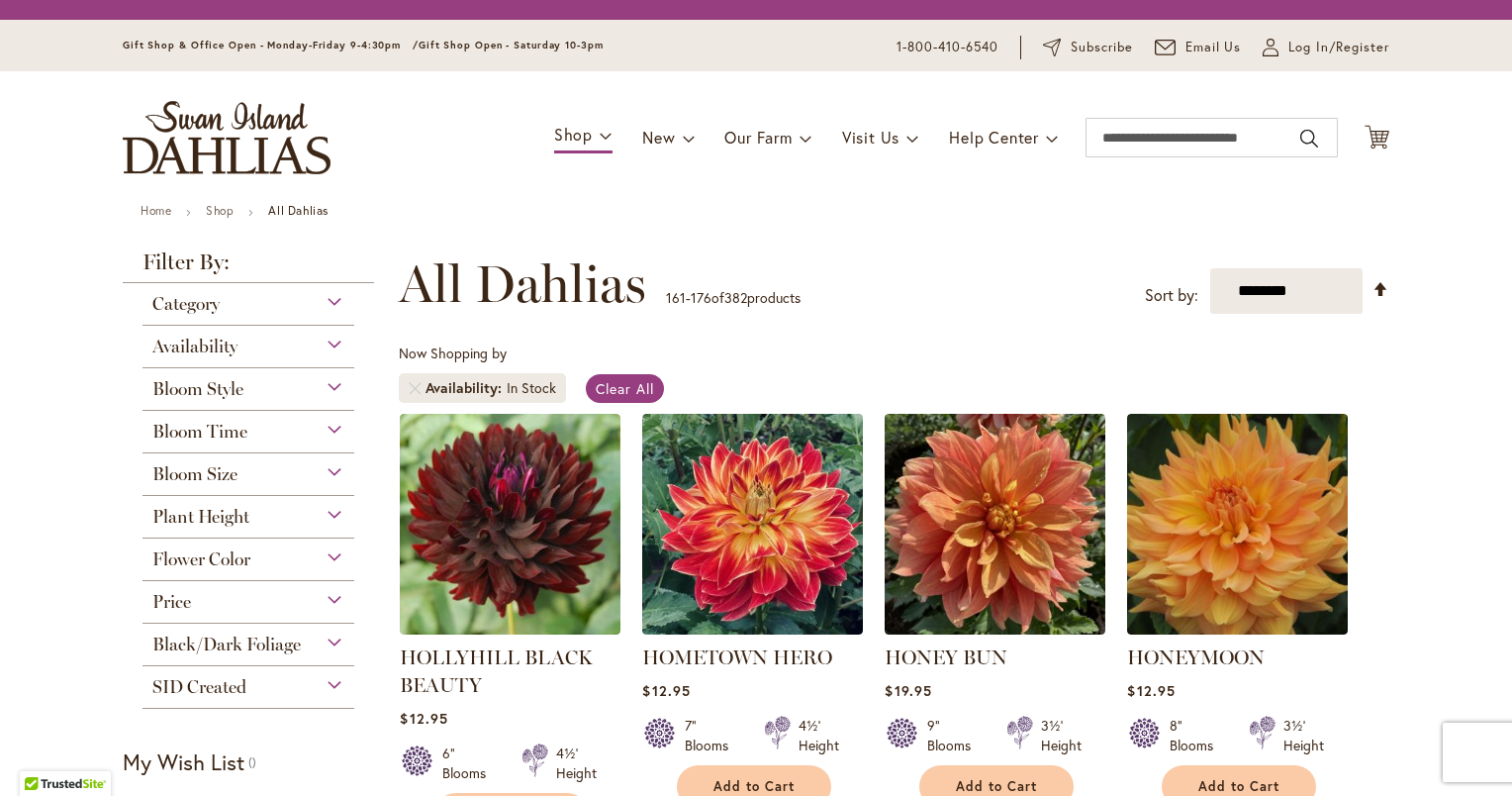 scroll, scrollTop: 0, scrollLeft: 0, axis: both 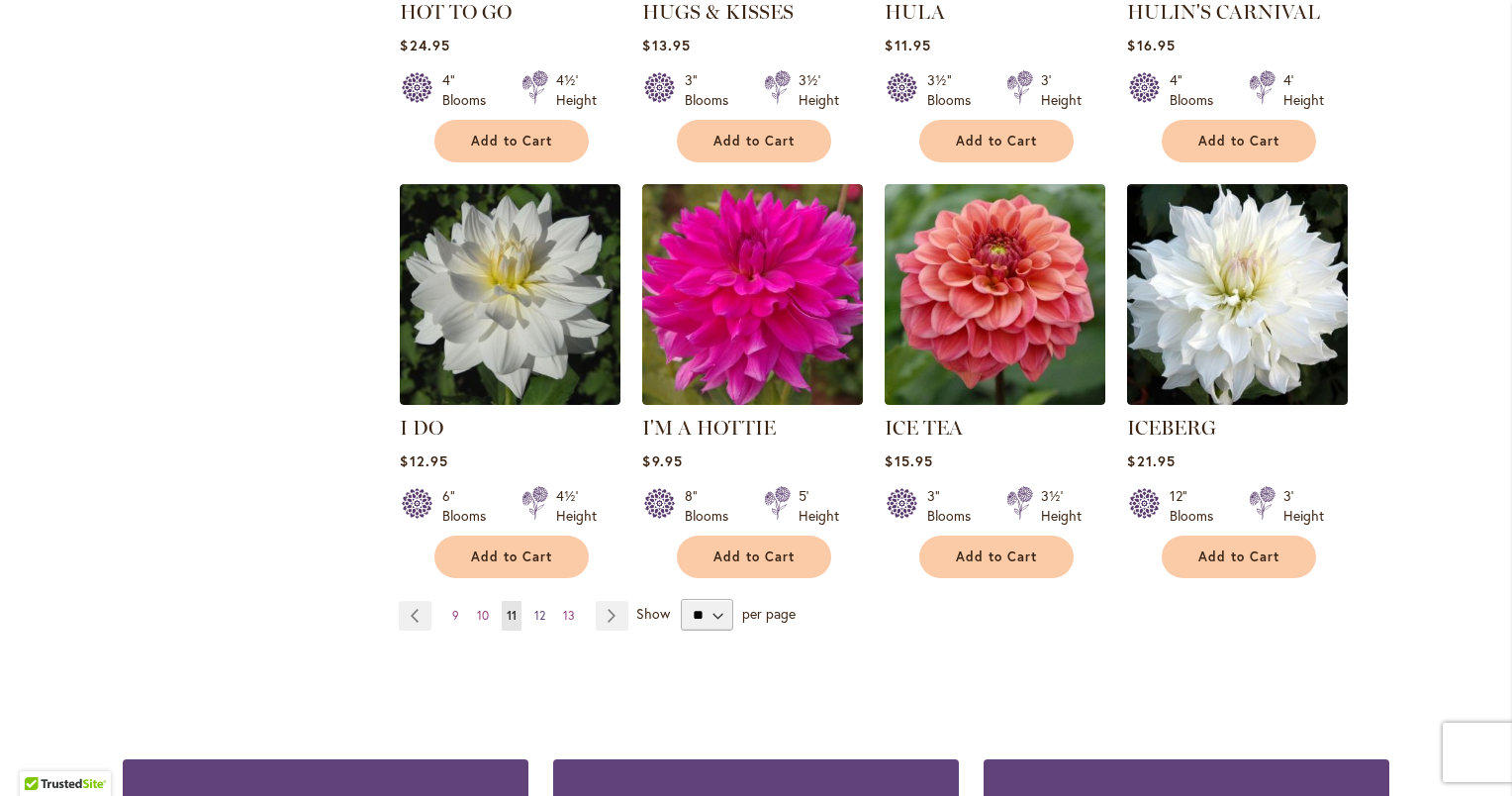 click on "12" at bounding box center (539, 615) 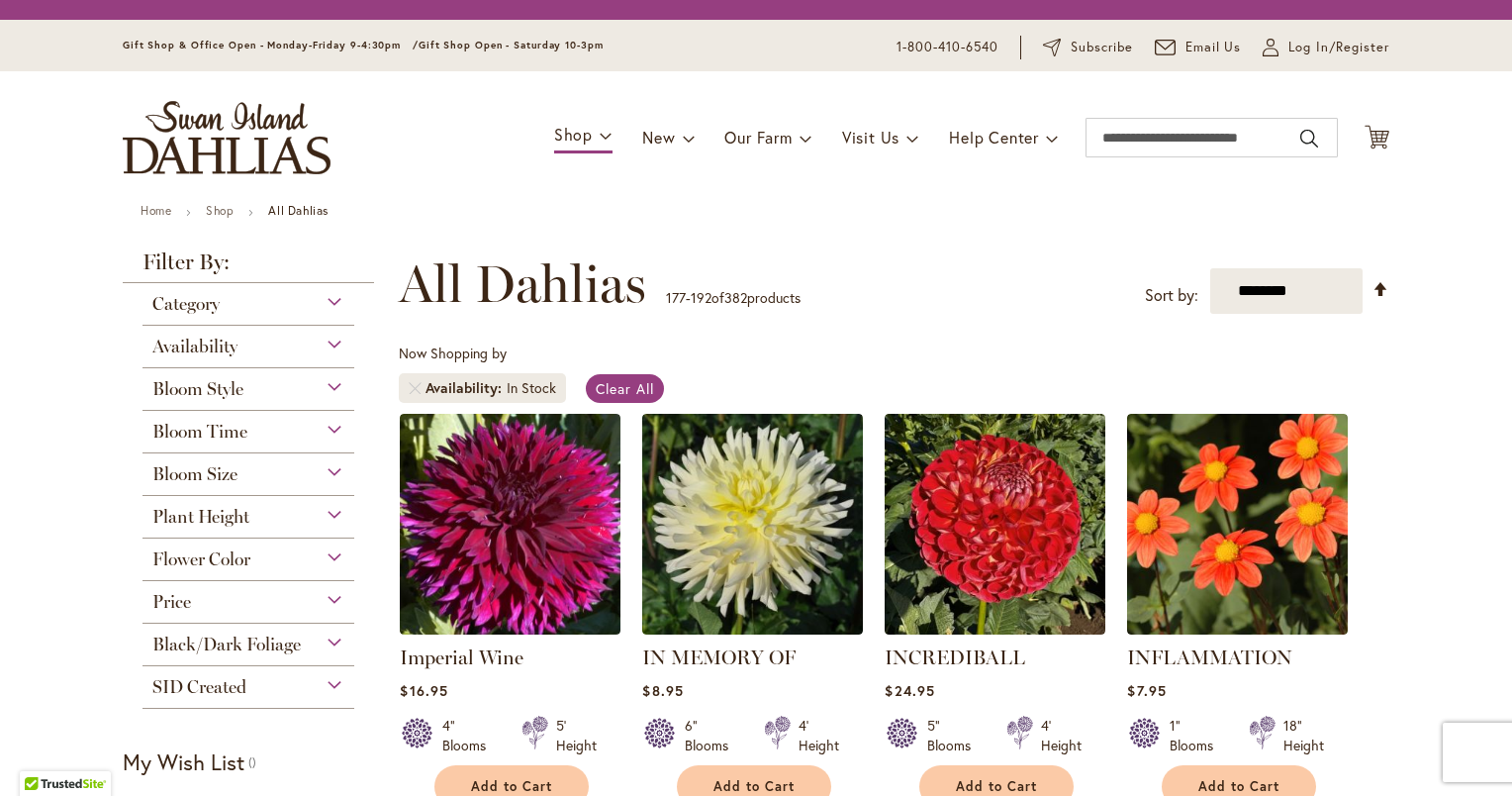 scroll, scrollTop: 0, scrollLeft: 0, axis: both 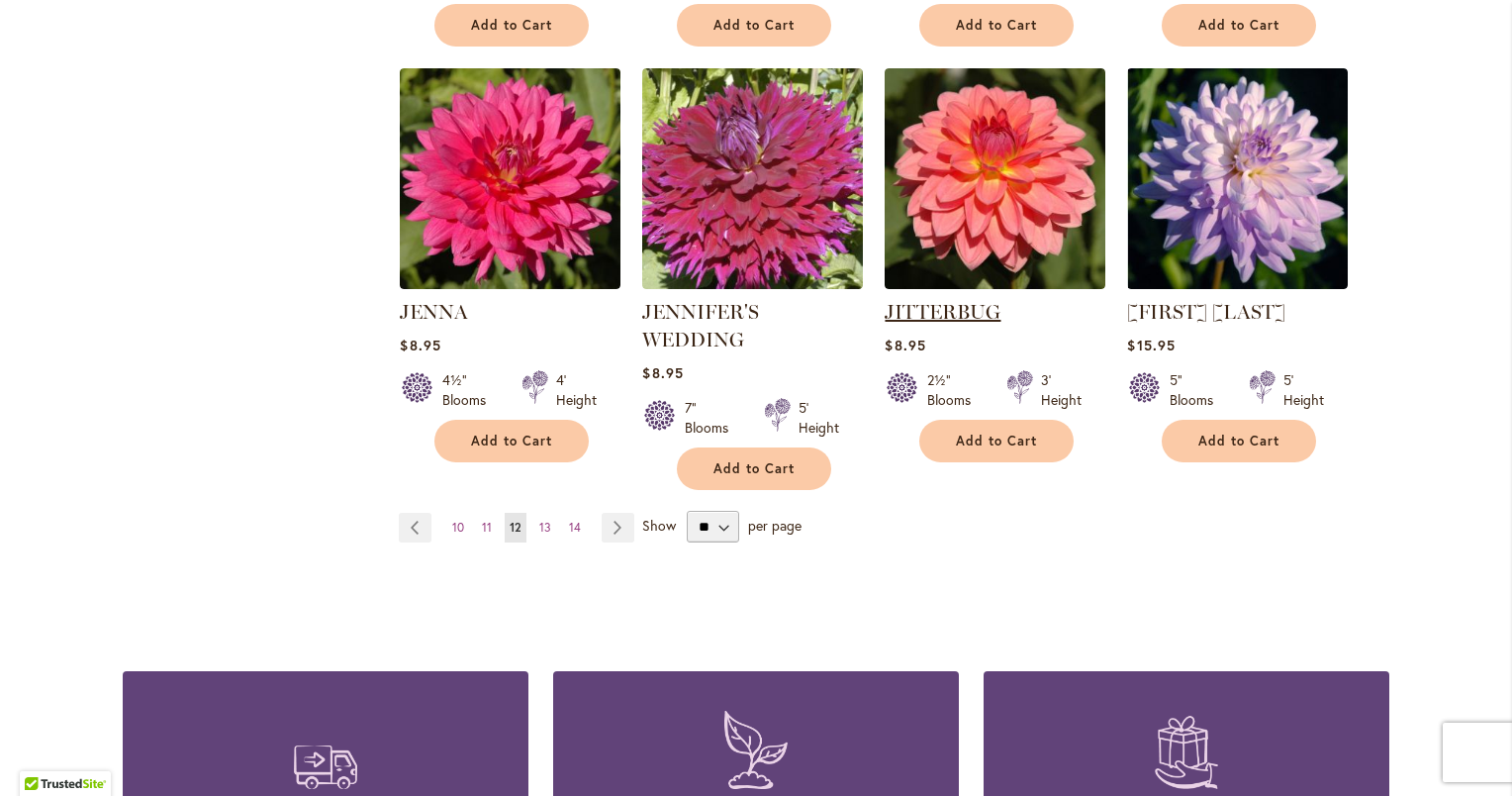 click on "JITTERBUG" at bounding box center [942, 312] 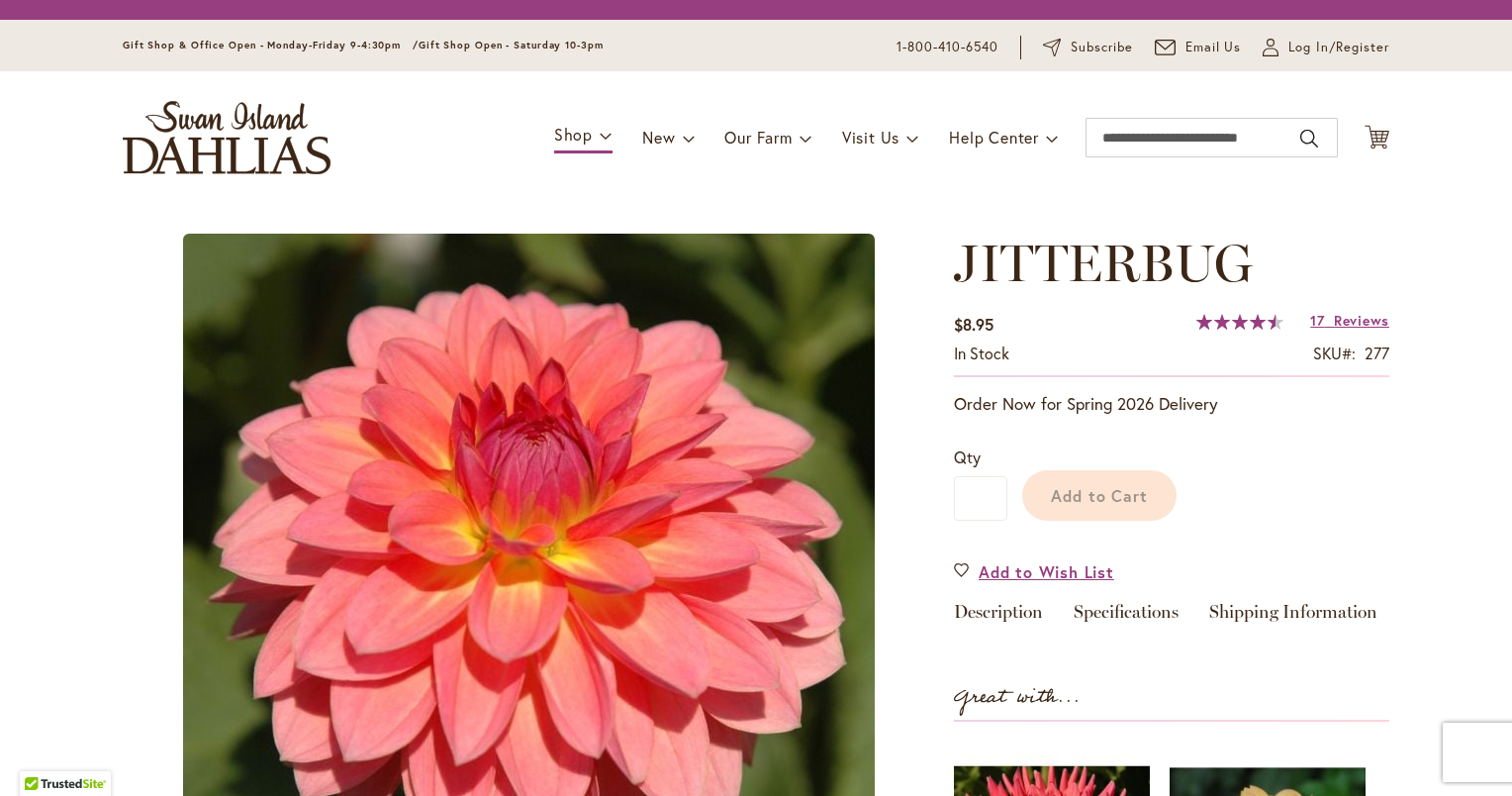 scroll, scrollTop: 0, scrollLeft: 0, axis: both 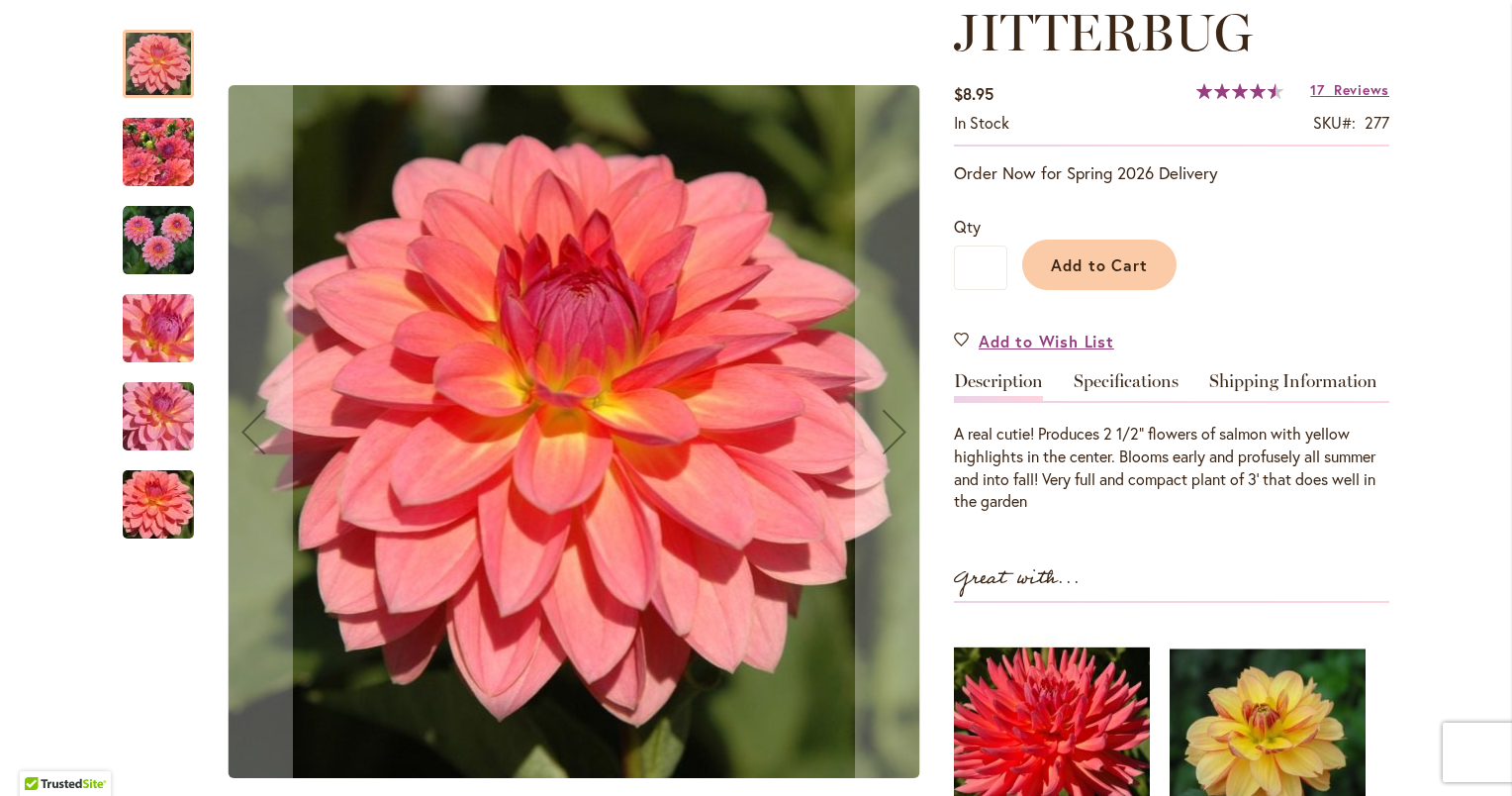 click at bounding box center [158, 152] 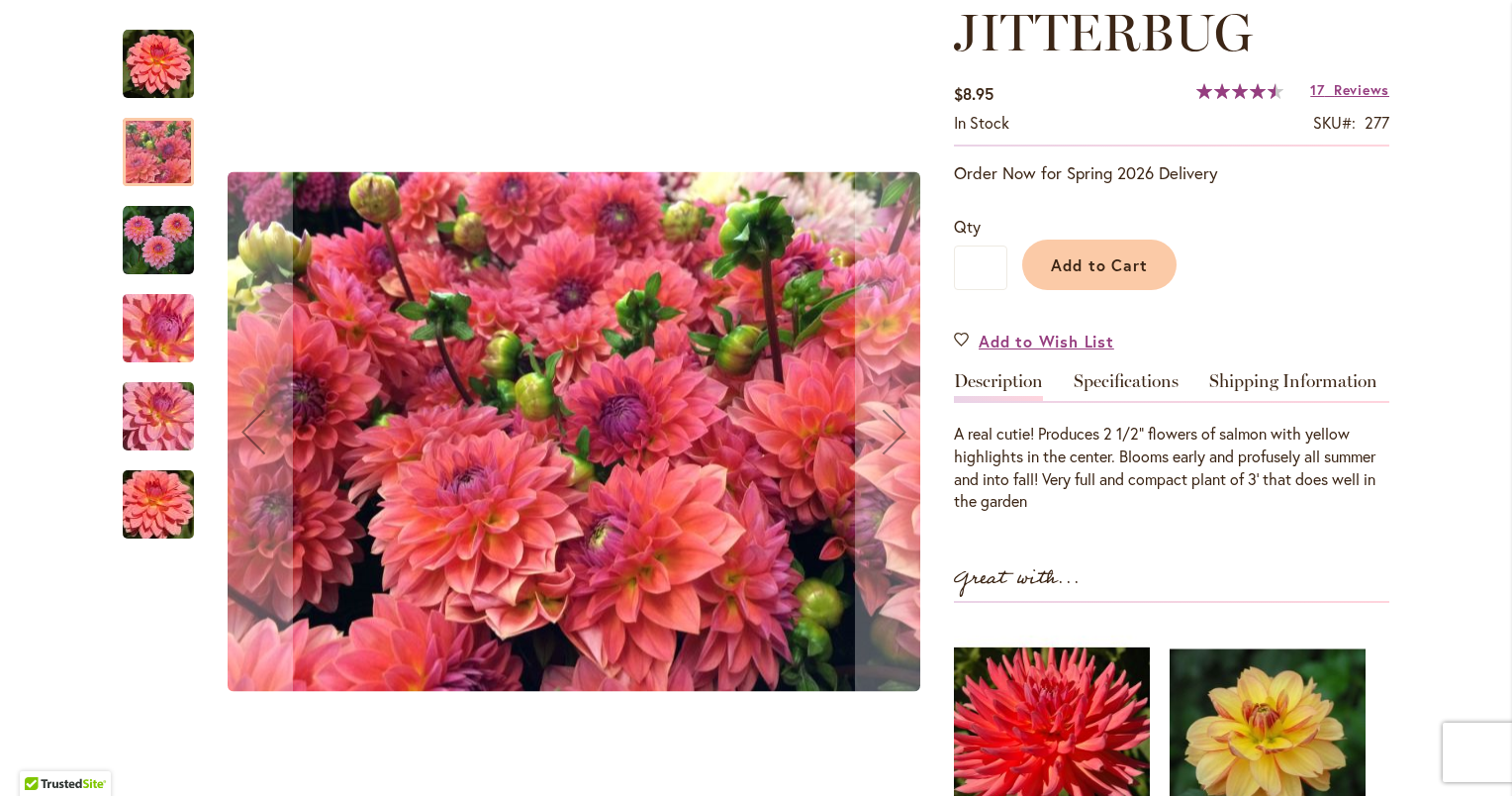 click at bounding box center [158, 241] 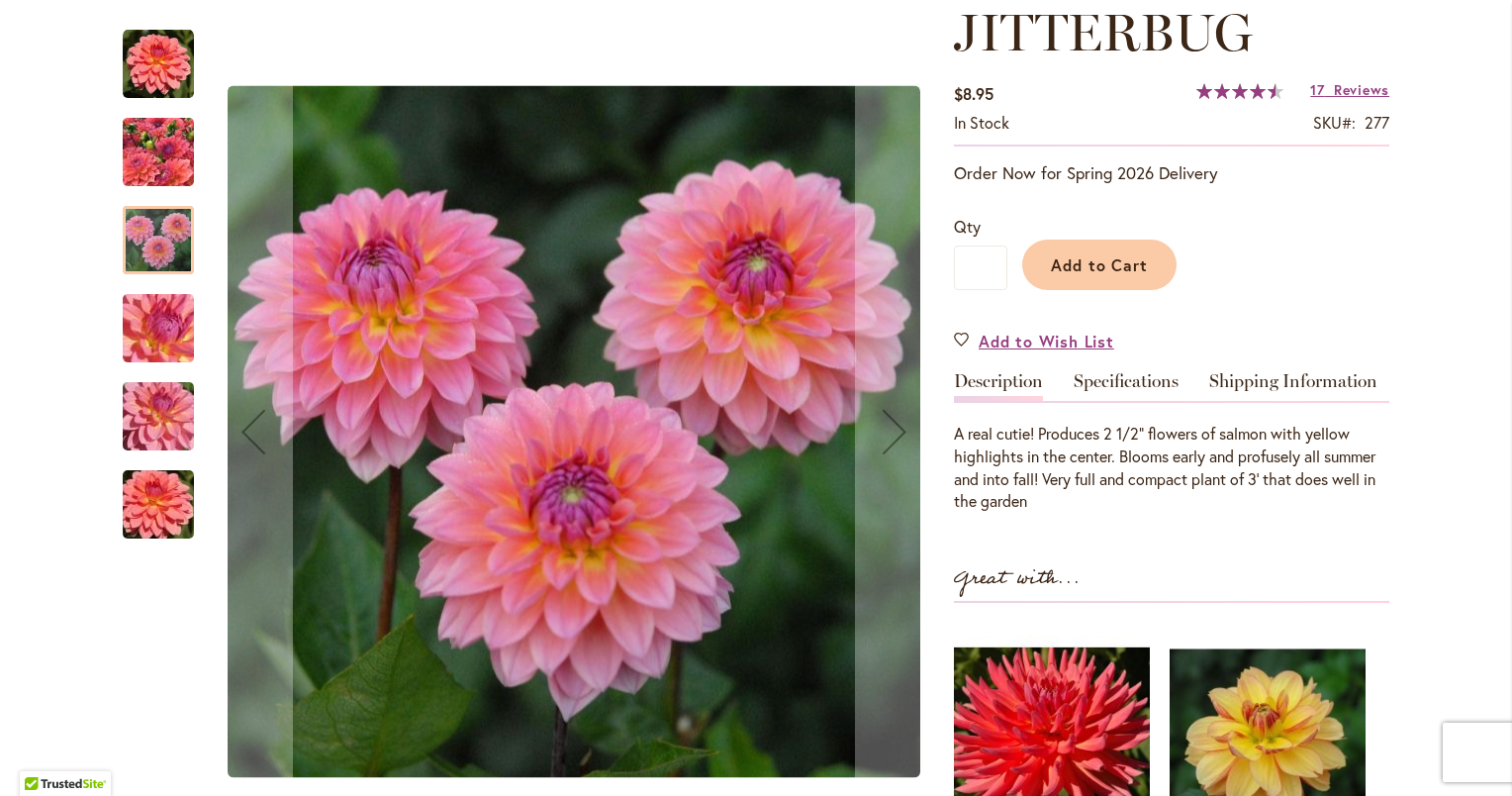 click at bounding box center (158, 329) 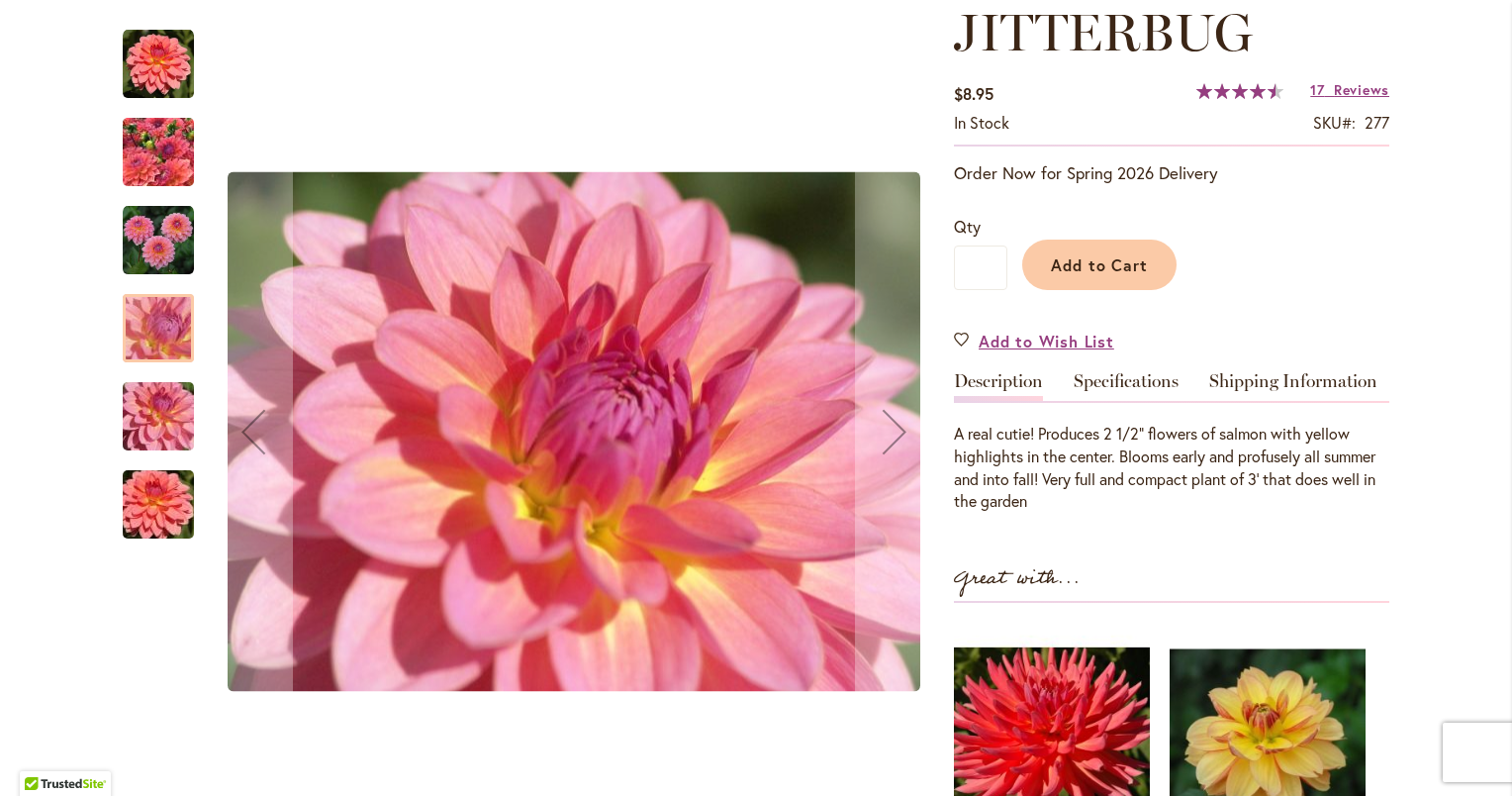 click at bounding box center [158, 417] 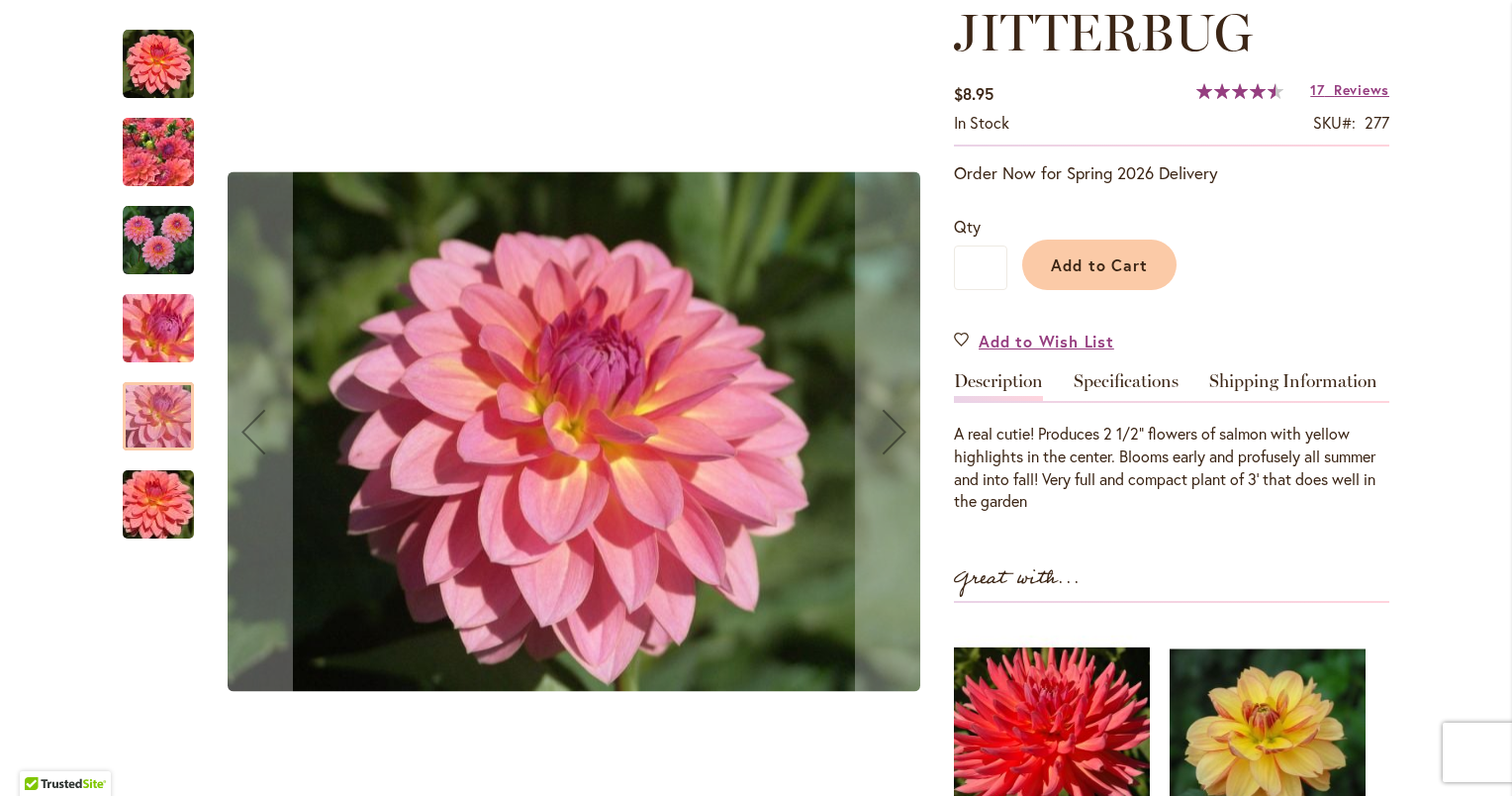 click at bounding box center [158, 505] 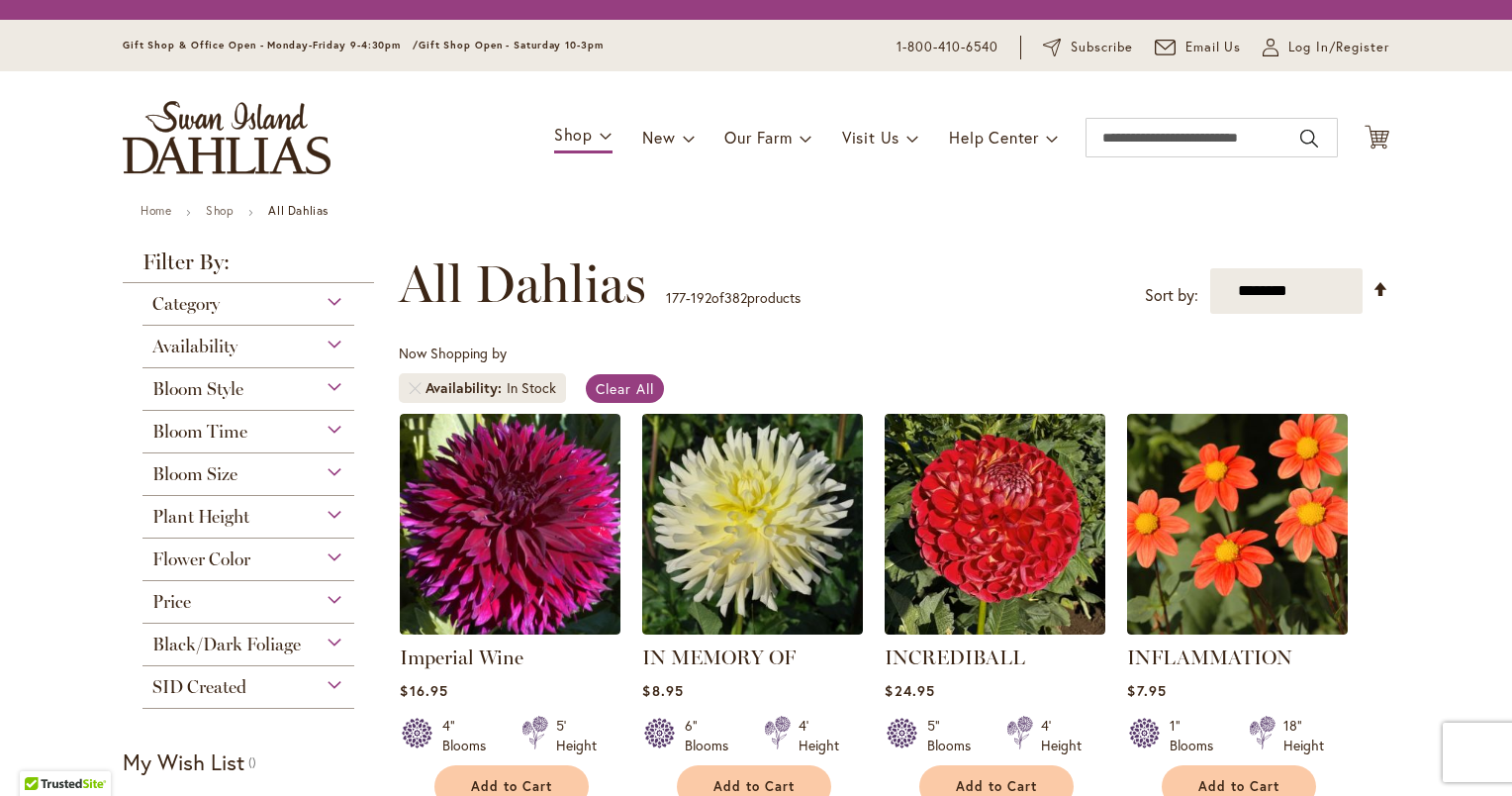 scroll, scrollTop: 0, scrollLeft: 0, axis: both 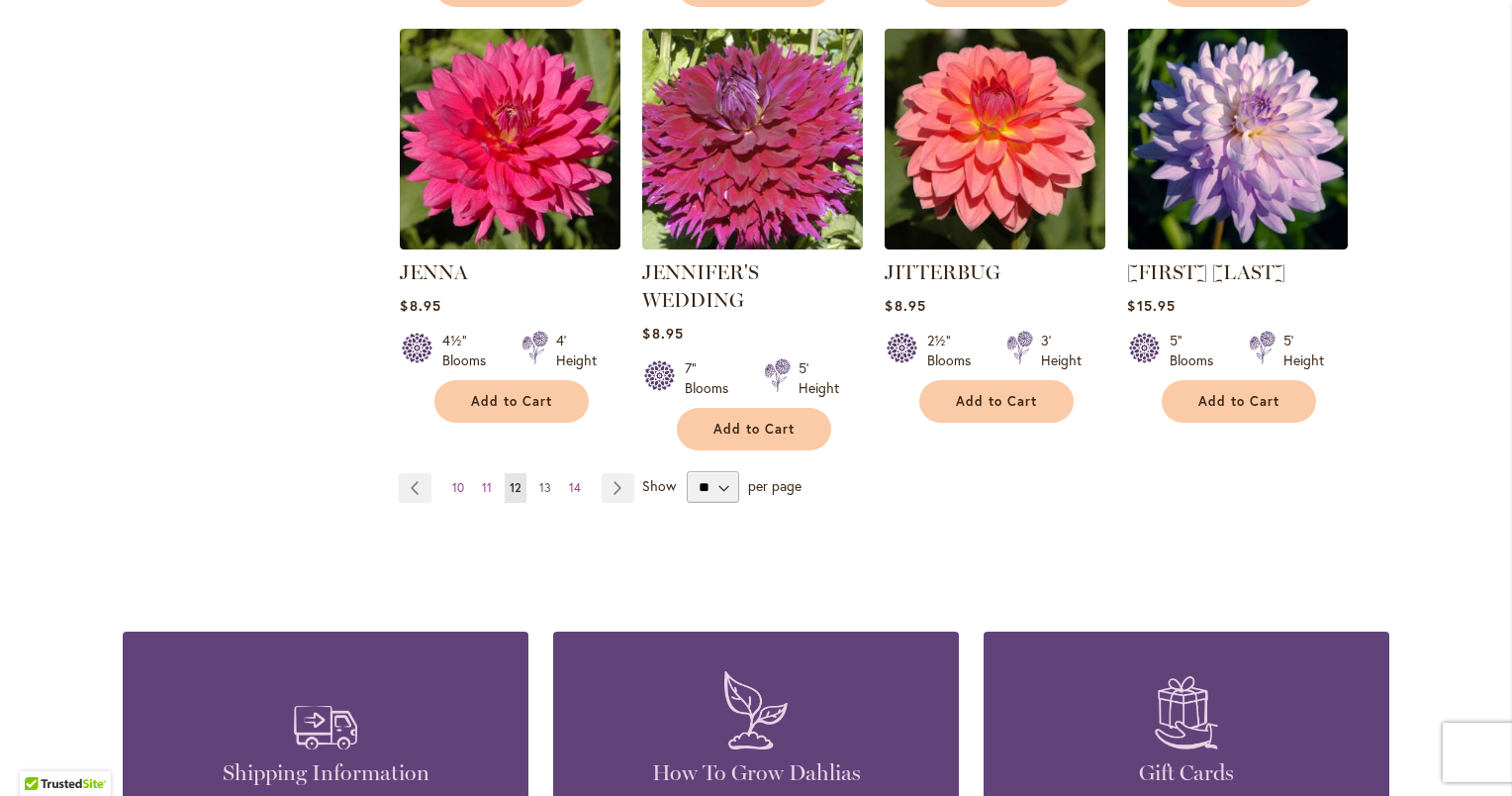 click on "13" at bounding box center (545, 487) 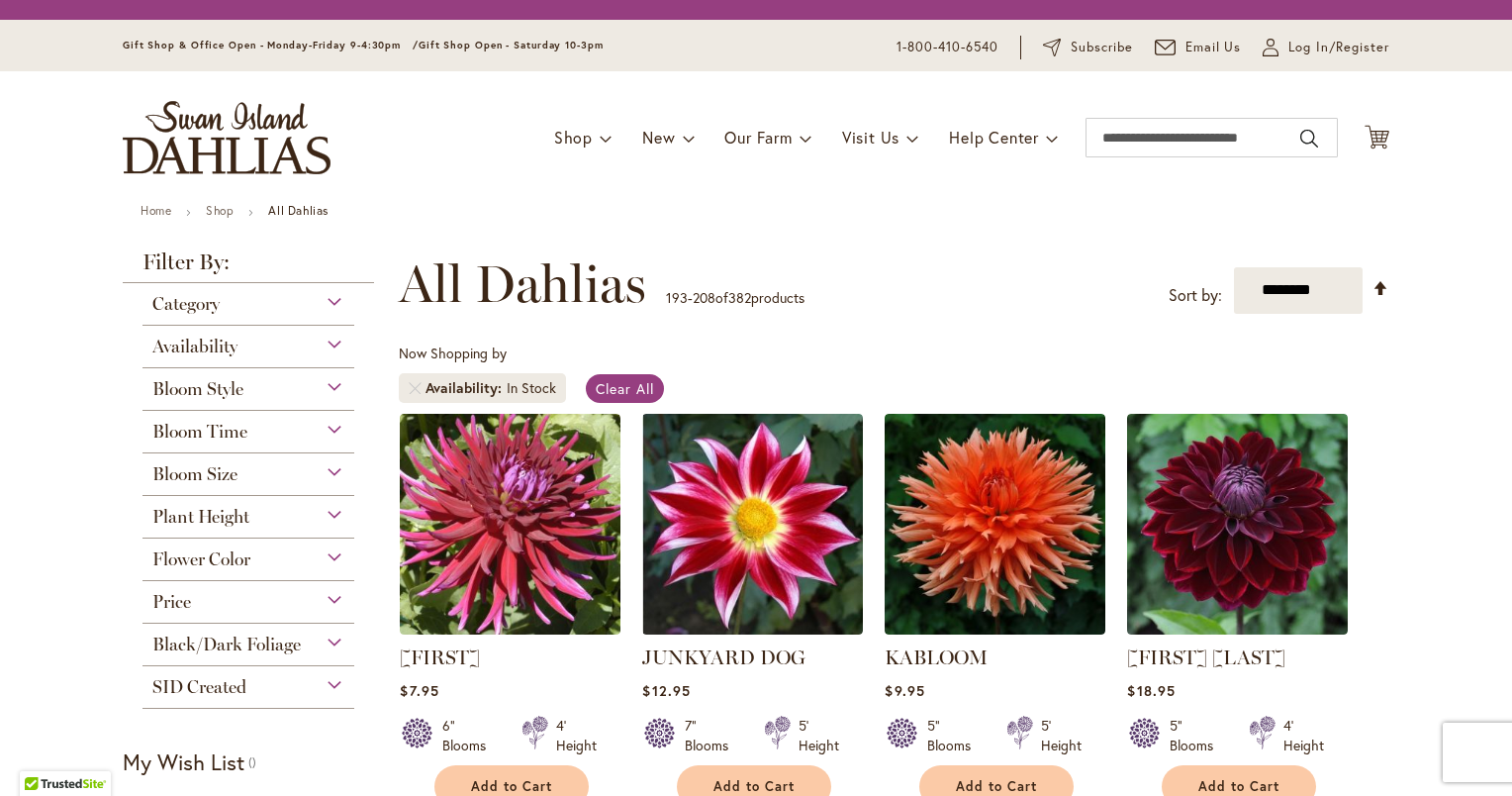 scroll, scrollTop: 0, scrollLeft: 0, axis: both 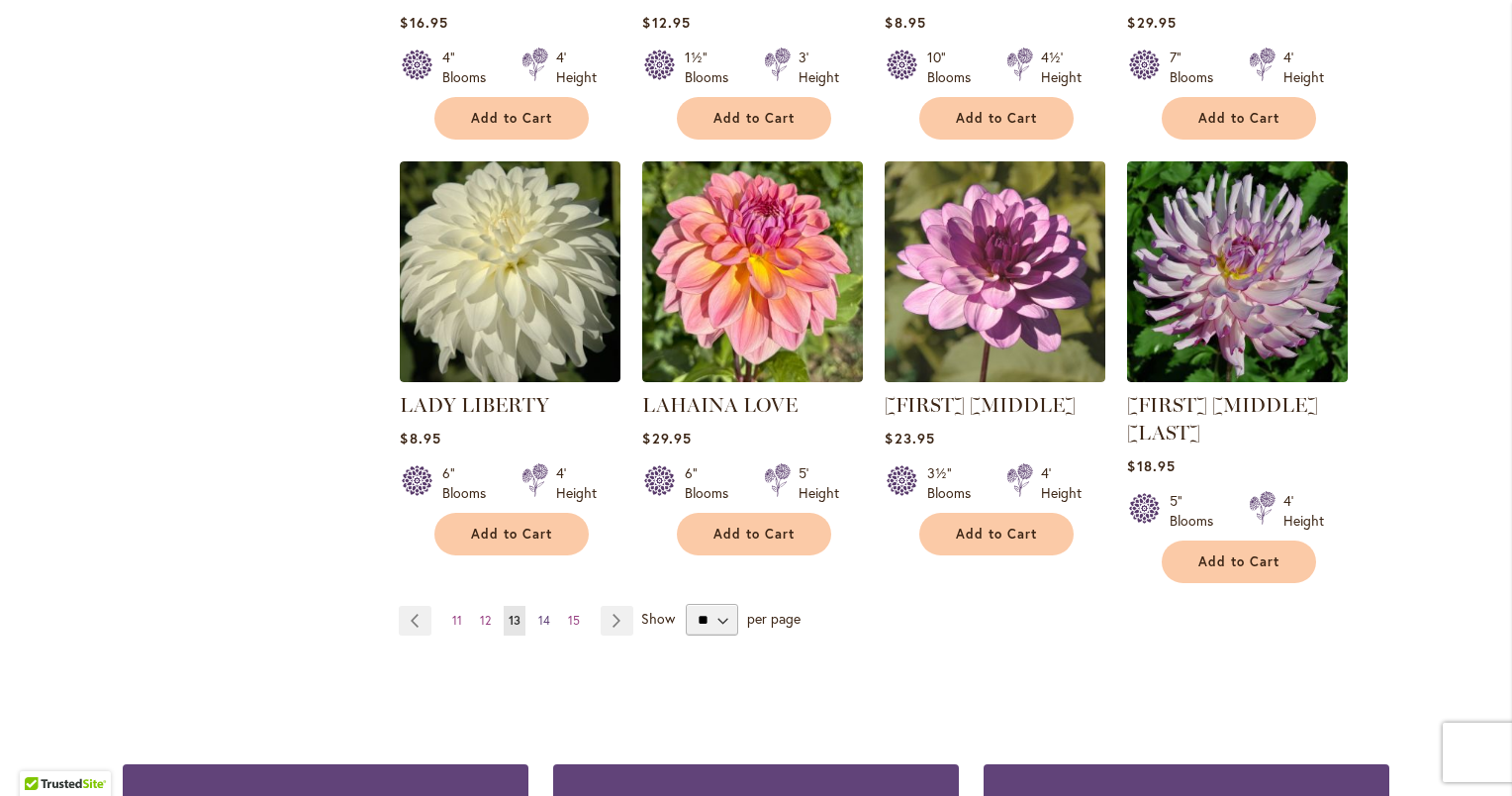 click on "Page
14" at bounding box center [544, 621] 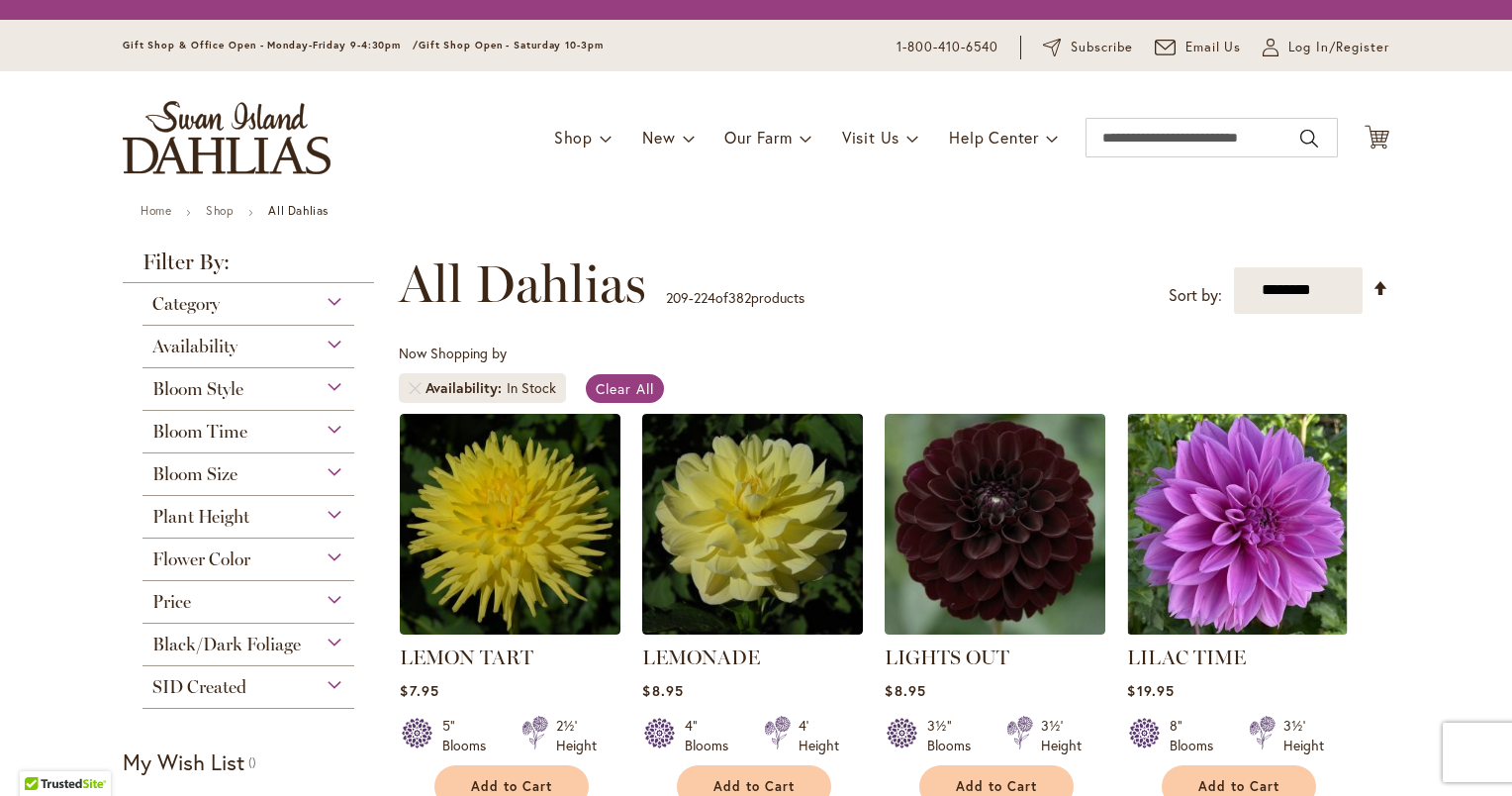 scroll, scrollTop: 0, scrollLeft: 0, axis: both 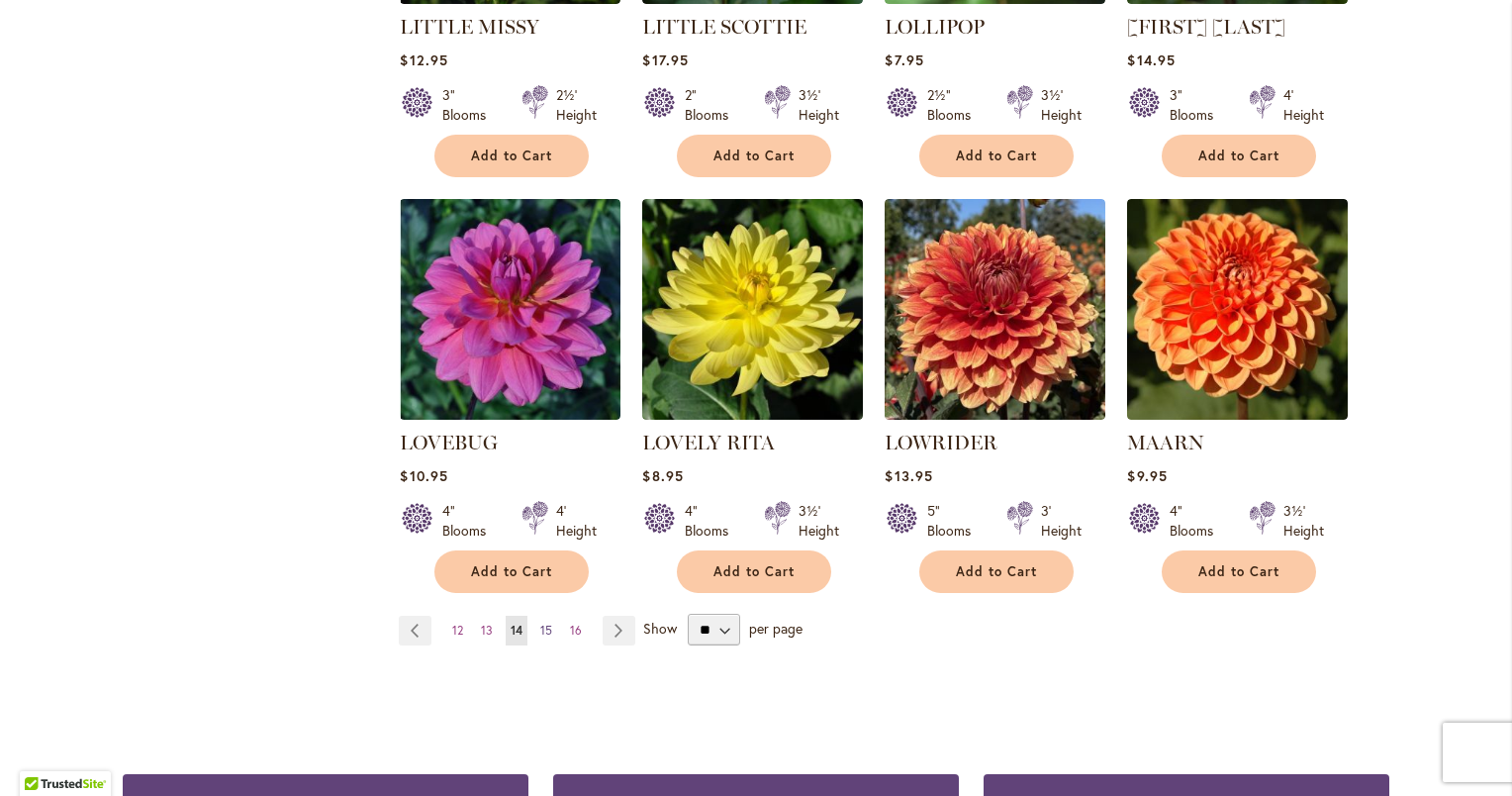 click on "15" at bounding box center [546, 630] 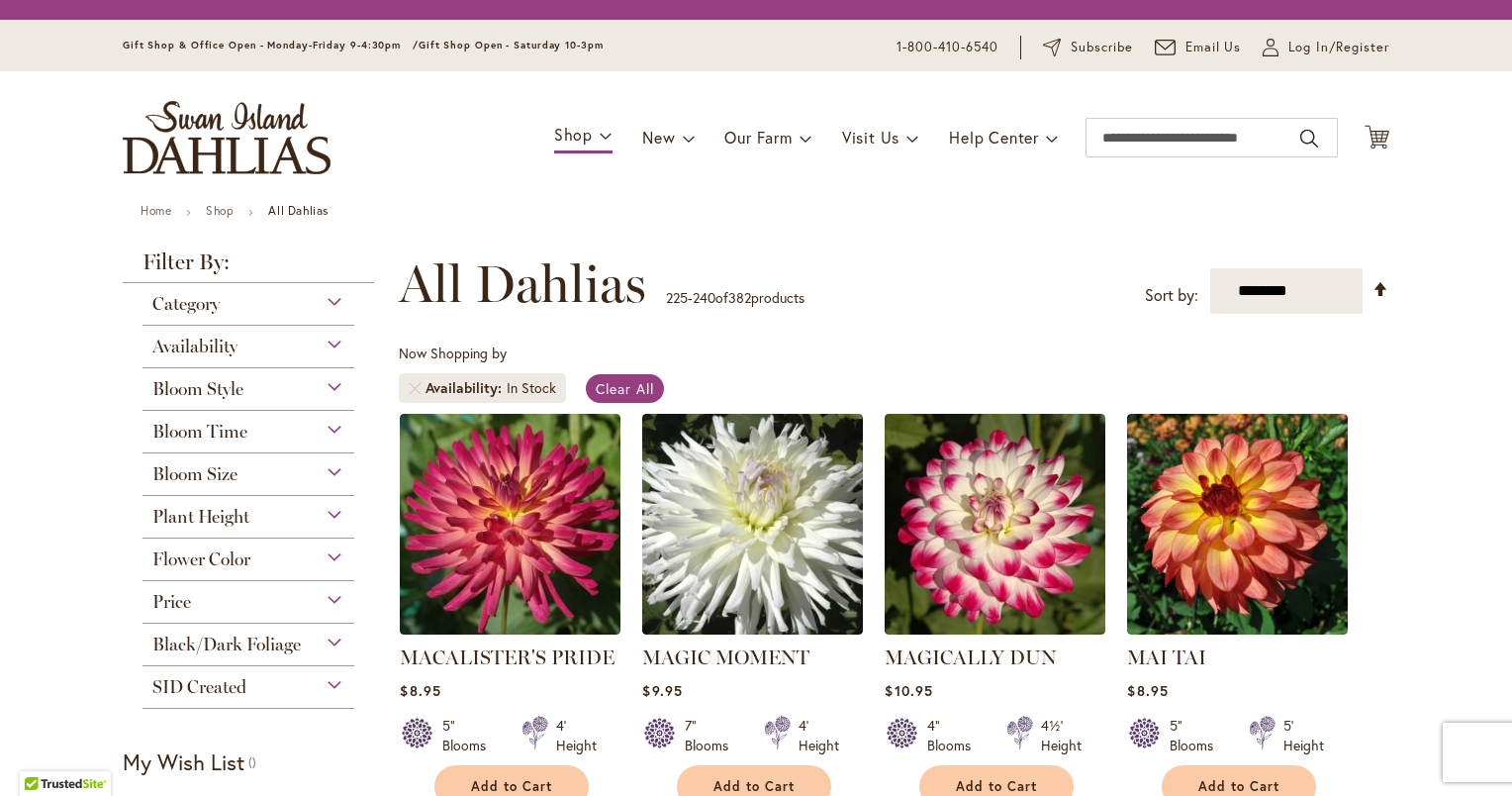 scroll, scrollTop: 0, scrollLeft: 0, axis: both 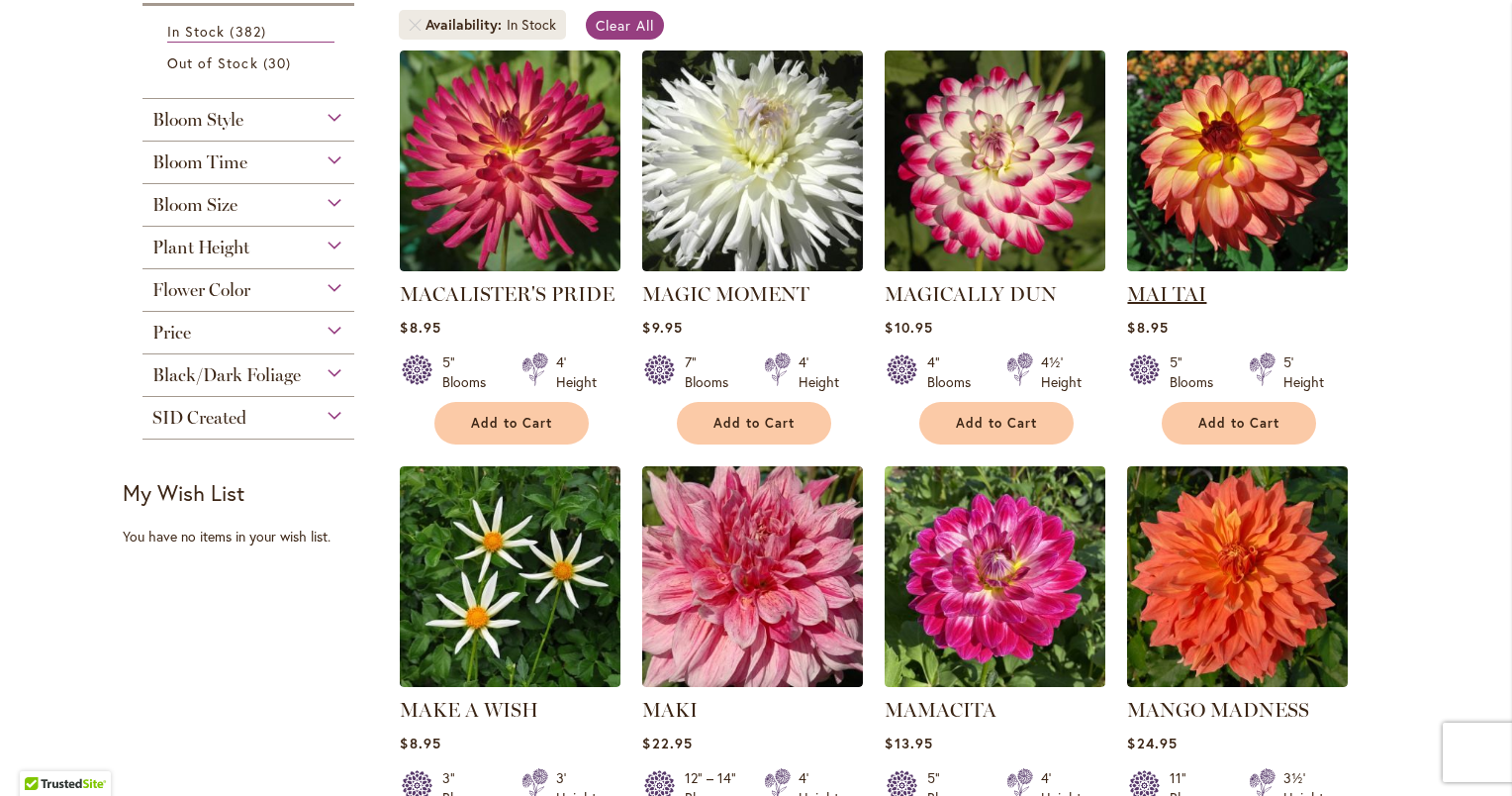 click on "MAI TAI" at bounding box center [1167, 294] 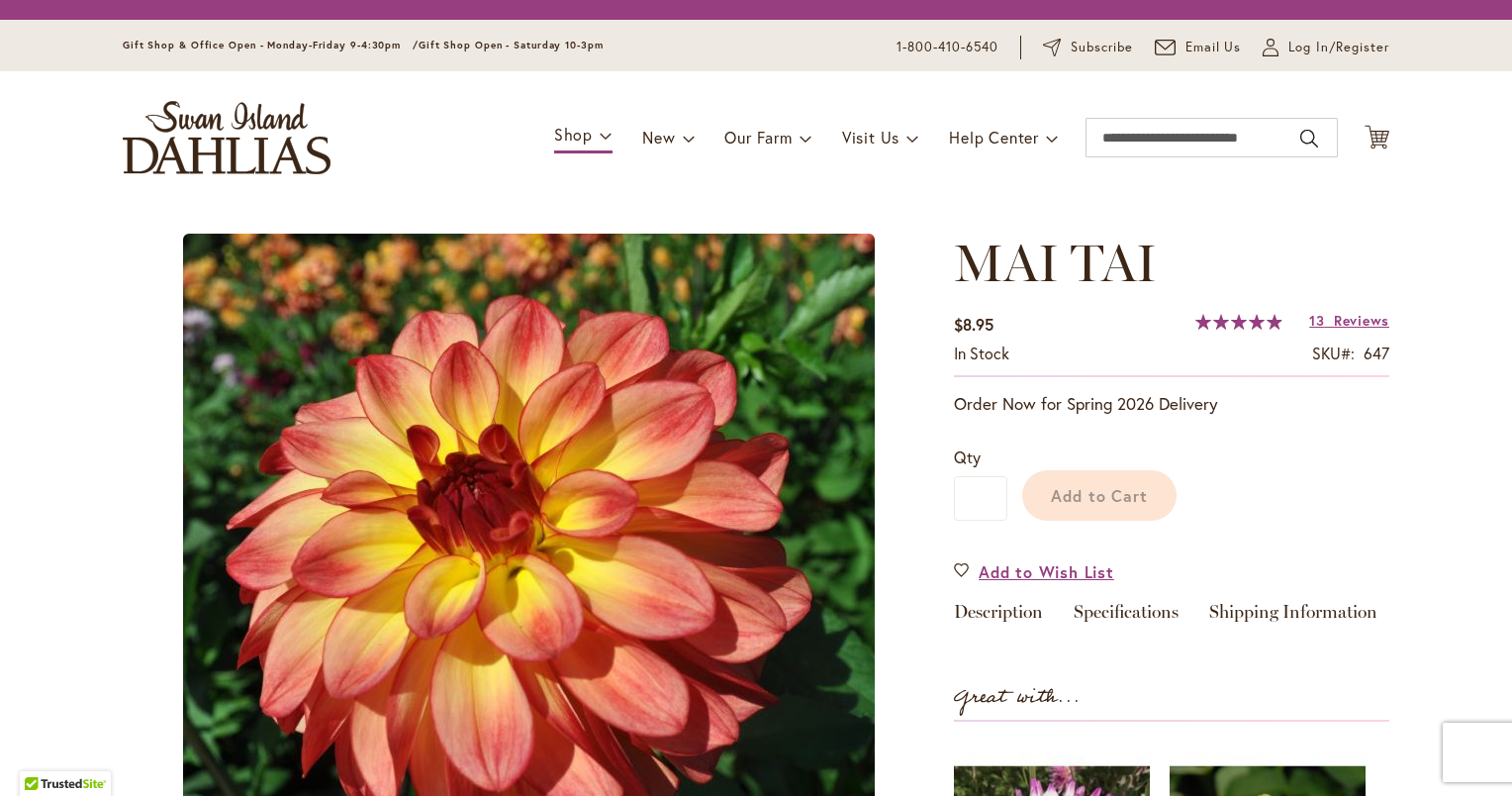 scroll, scrollTop: 0, scrollLeft: 0, axis: both 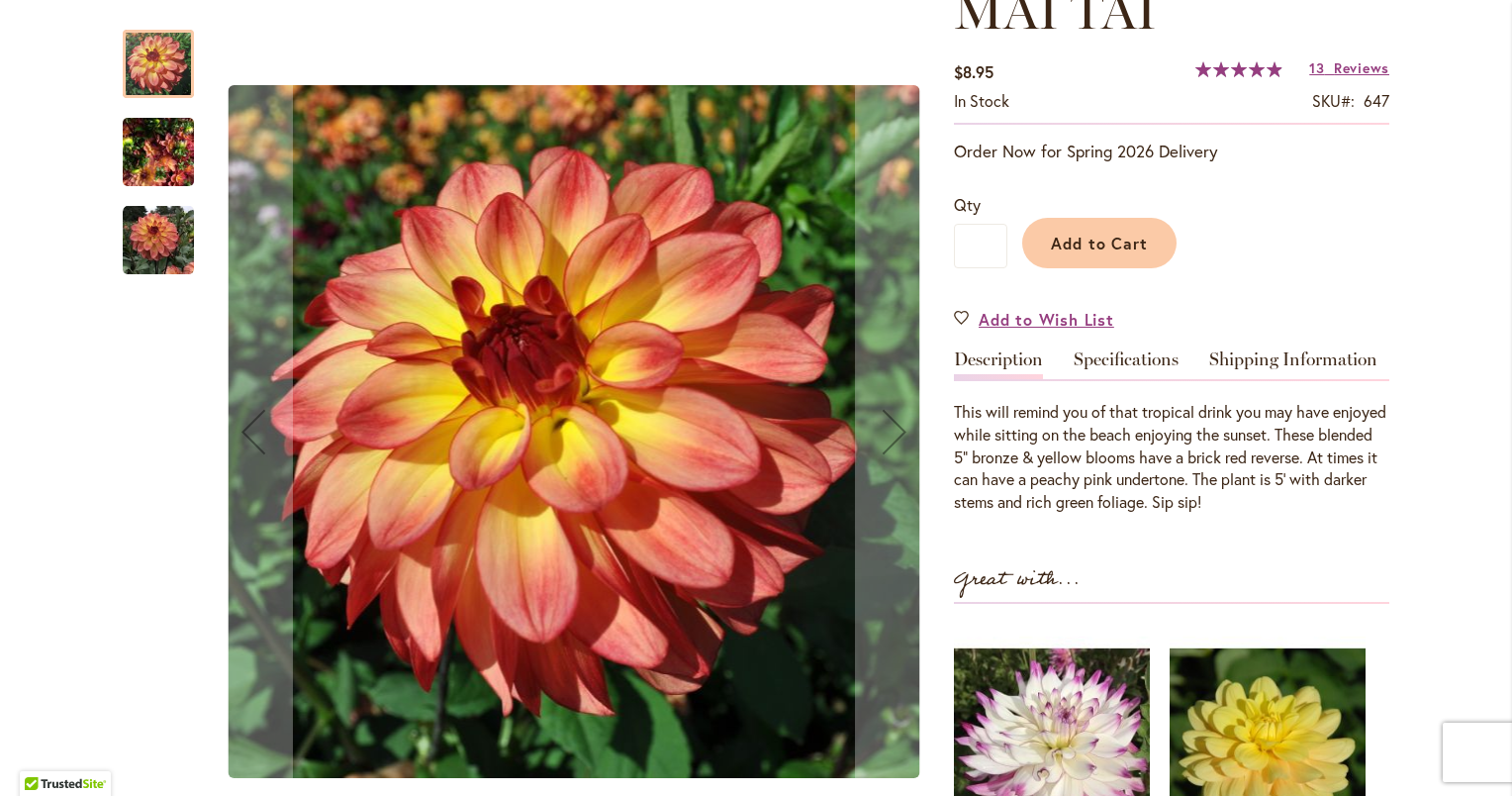 click at bounding box center [158, 152] 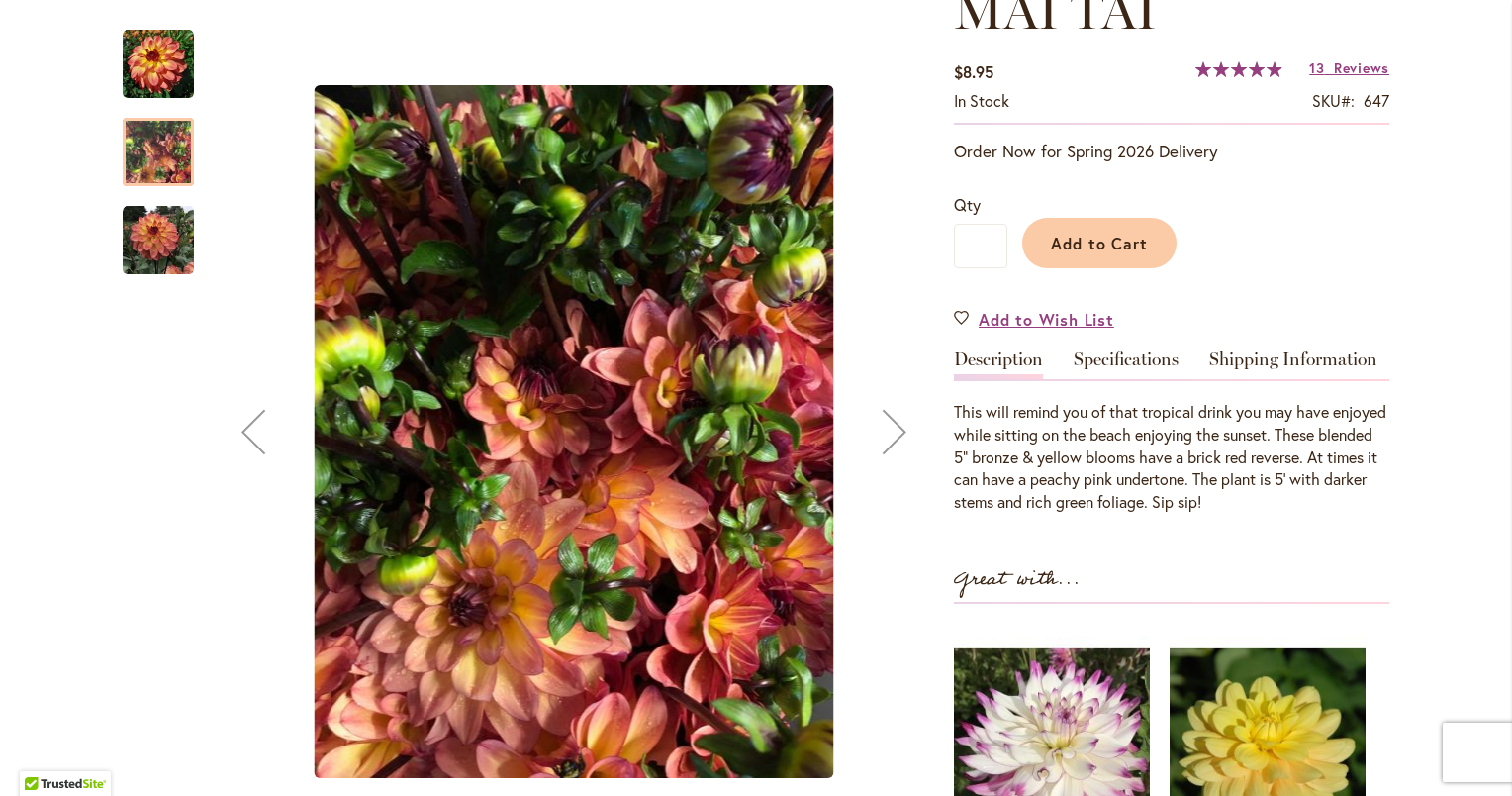 click at bounding box center (158, 241) 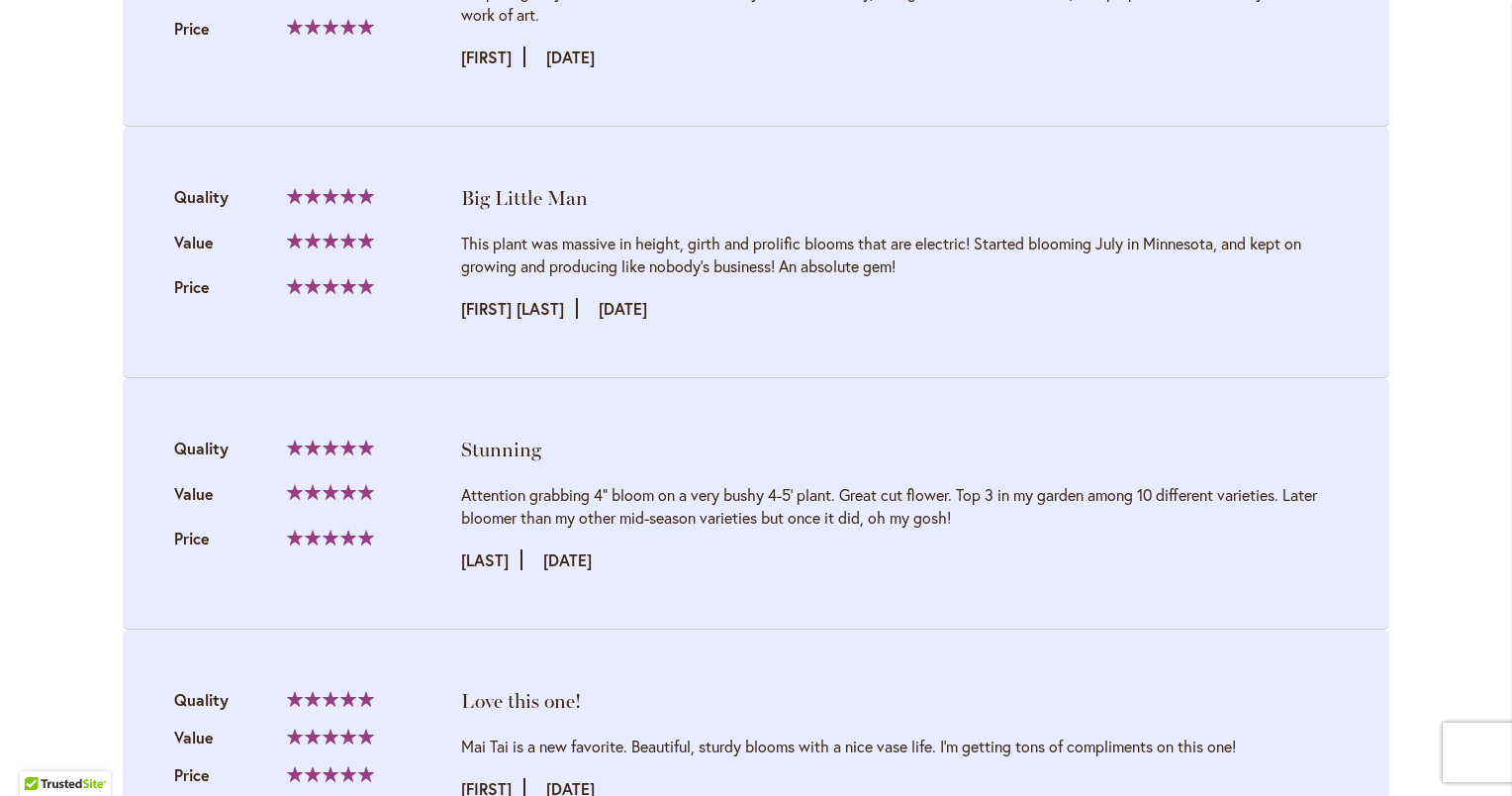 scroll, scrollTop: 2598, scrollLeft: 0, axis: vertical 